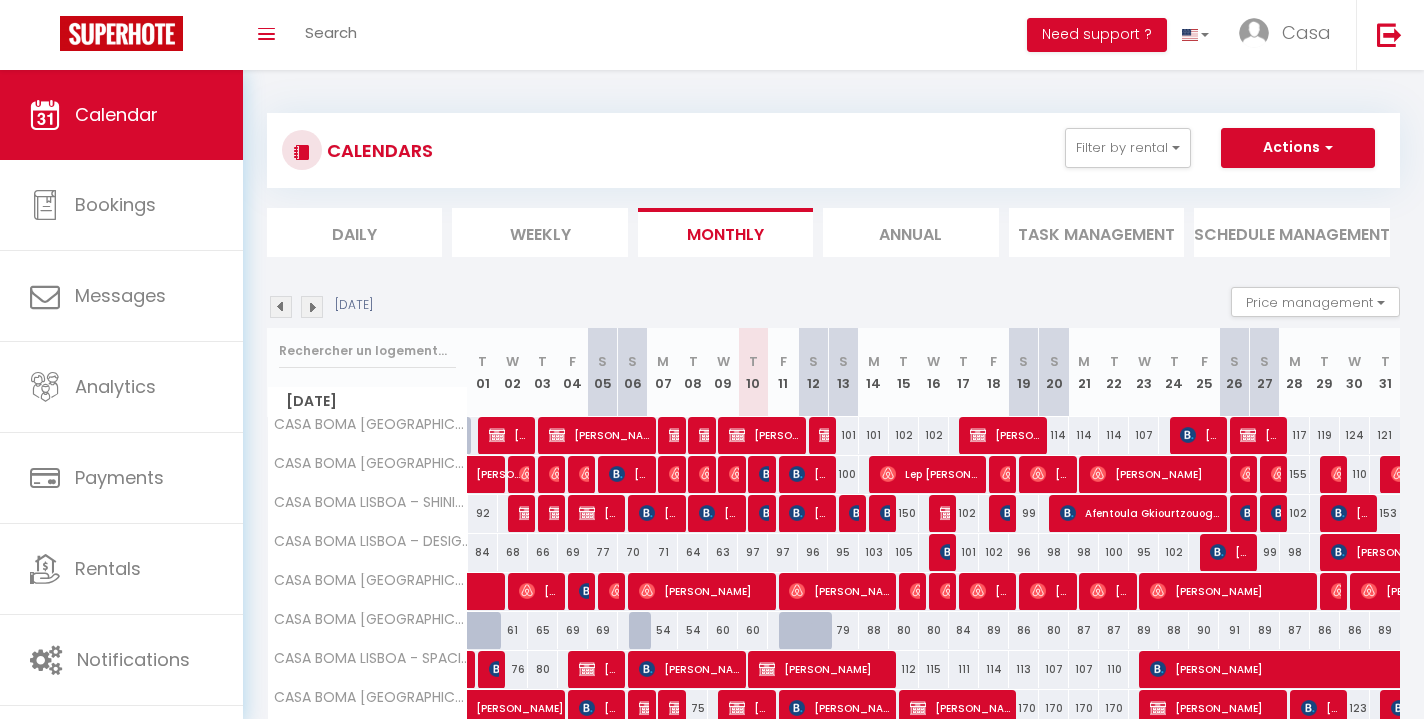 select 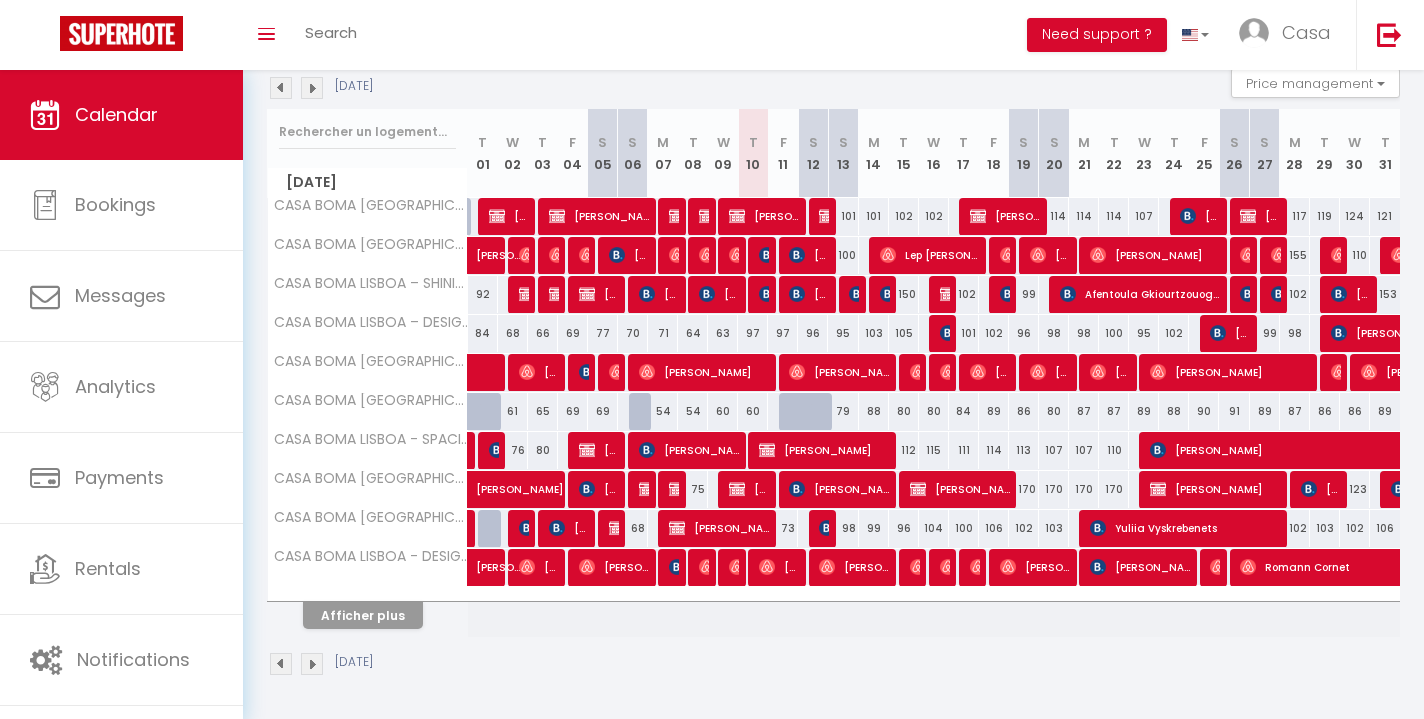 scroll, scrollTop: 218, scrollLeft: 0, axis: vertical 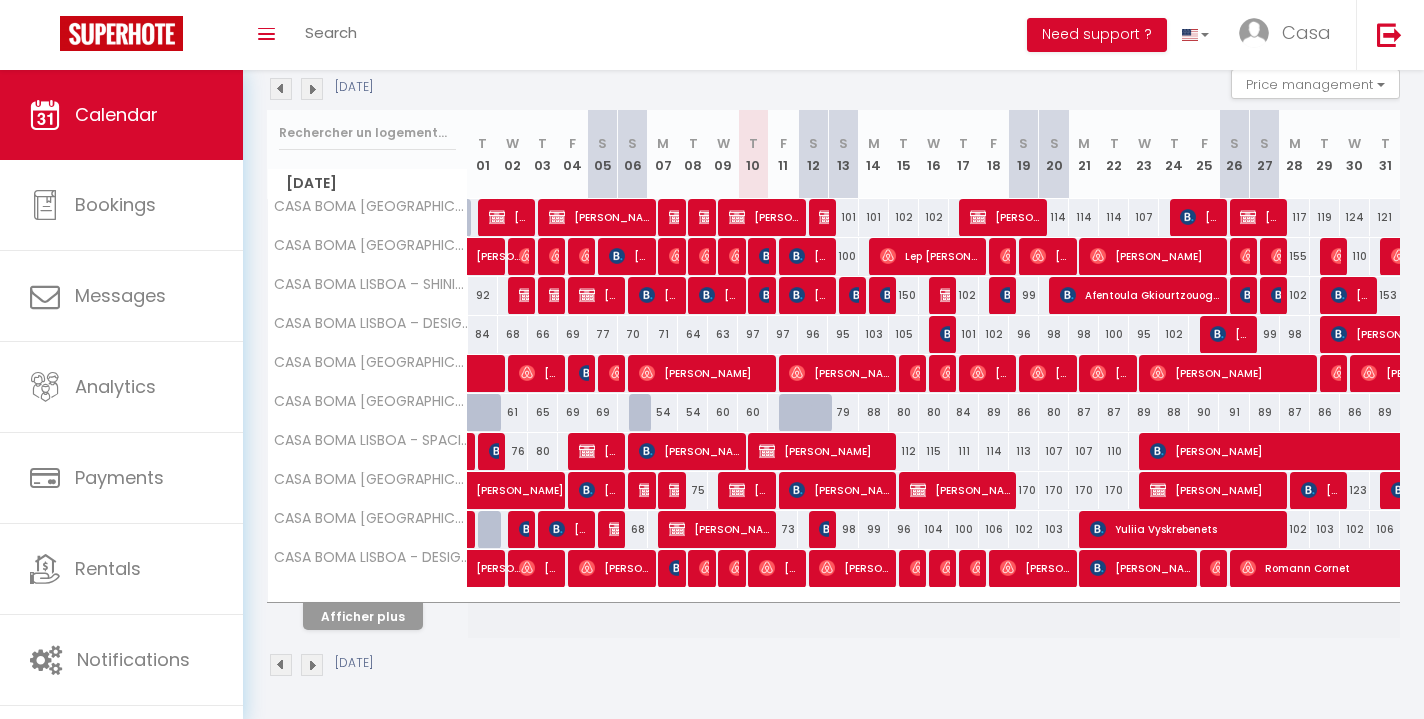 click on "Afficher plus" at bounding box center (363, 616) 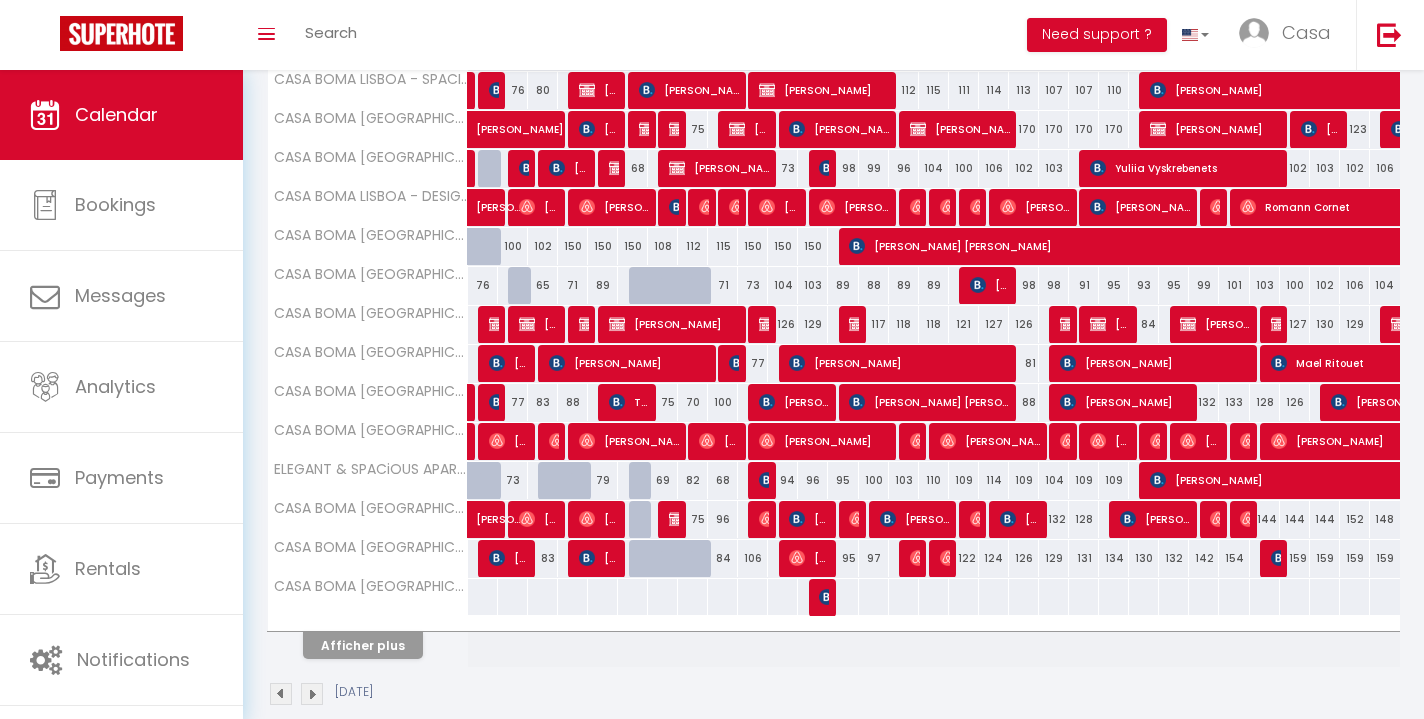 scroll, scrollTop: 578, scrollLeft: 0, axis: vertical 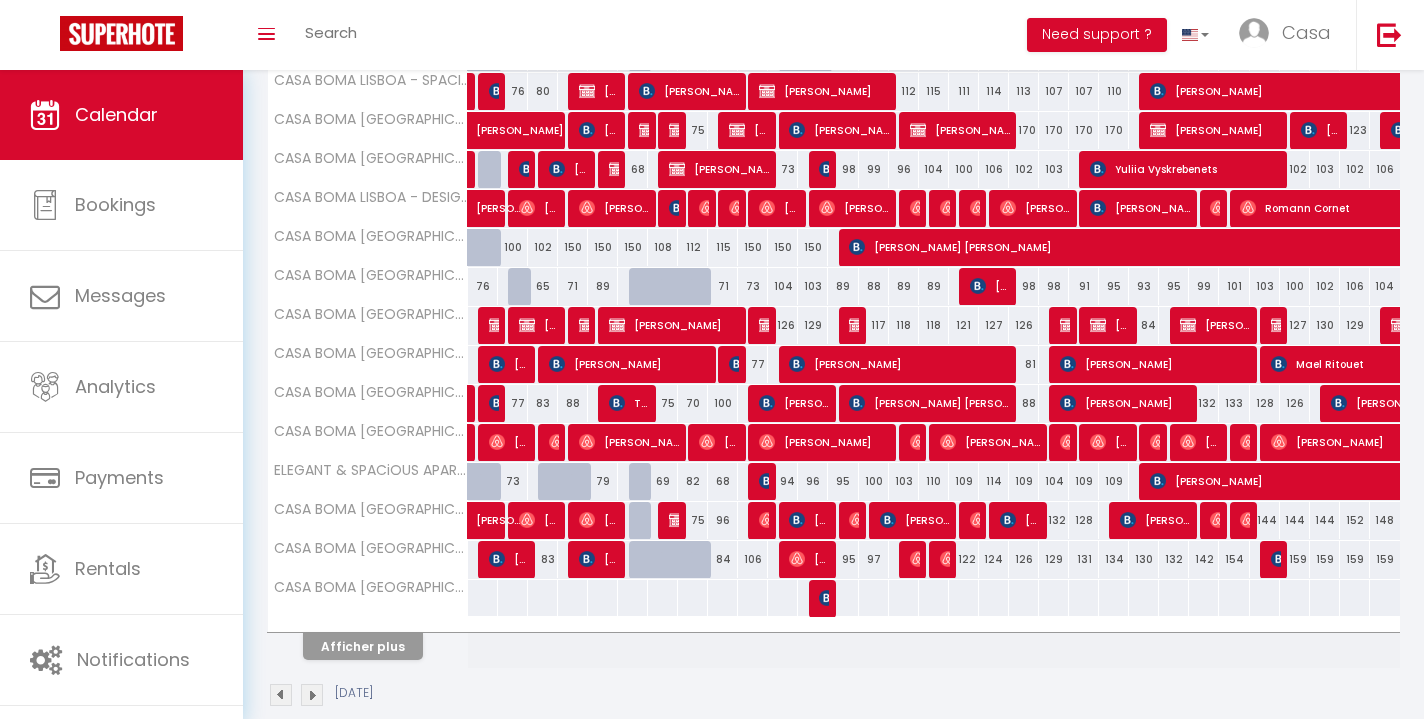 click on "Afficher plus" at bounding box center (363, 646) 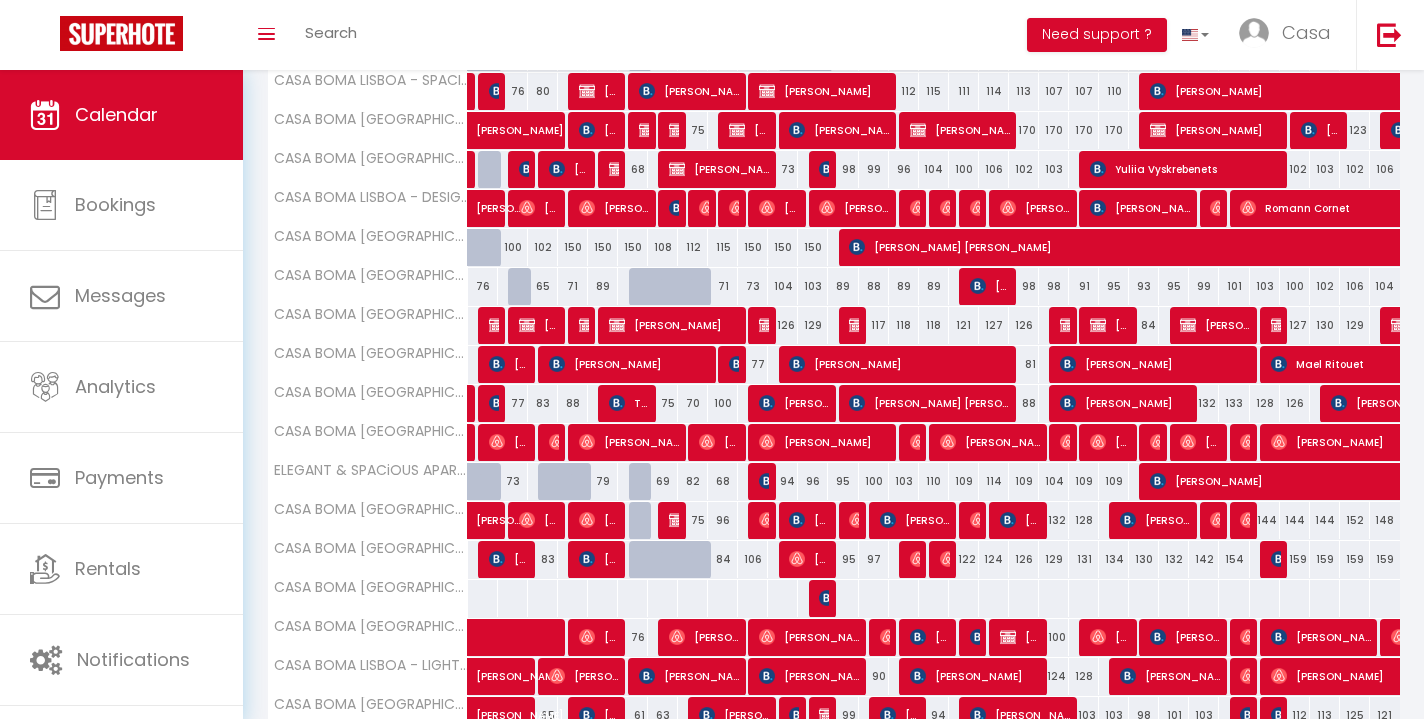 click at bounding box center [767, 481] 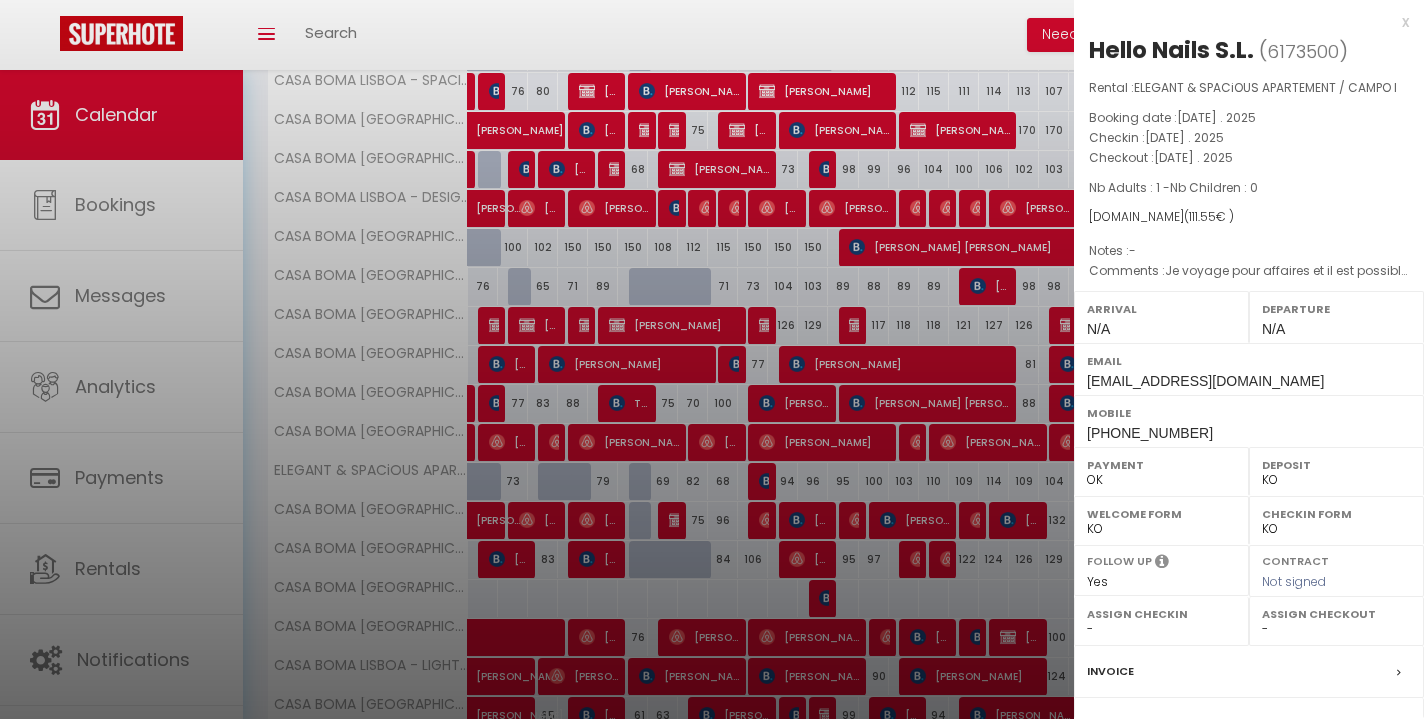 click on "x" at bounding box center [1241, 22] 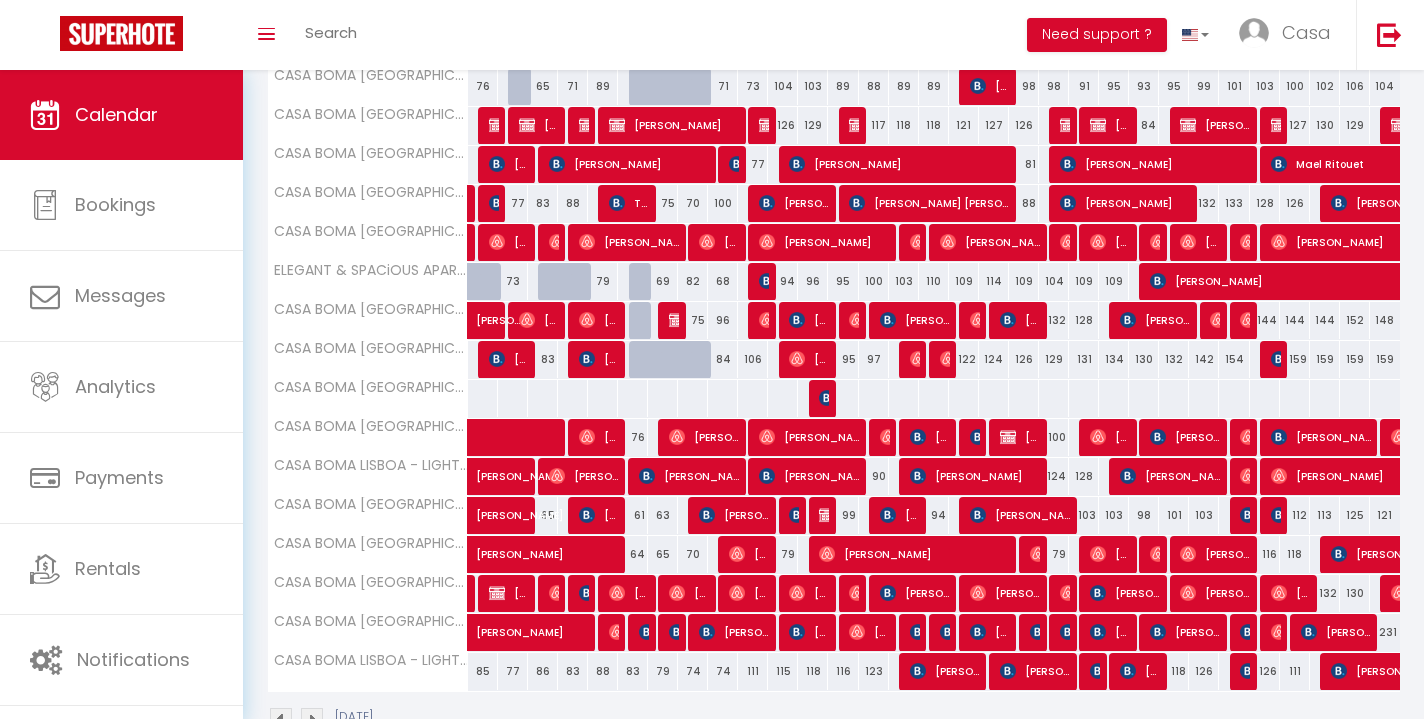 scroll, scrollTop: 693, scrollLeft: 0, axis: vertical 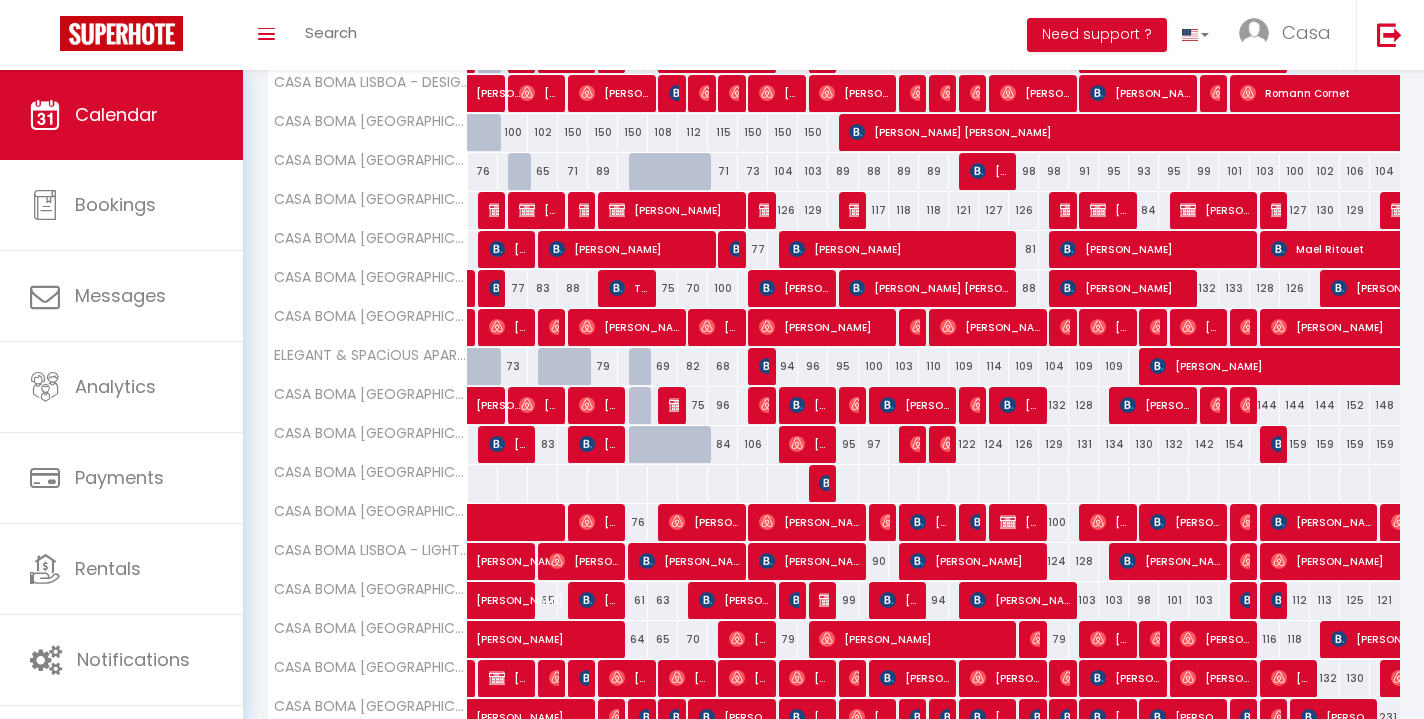click at bounding box center (767, 366) 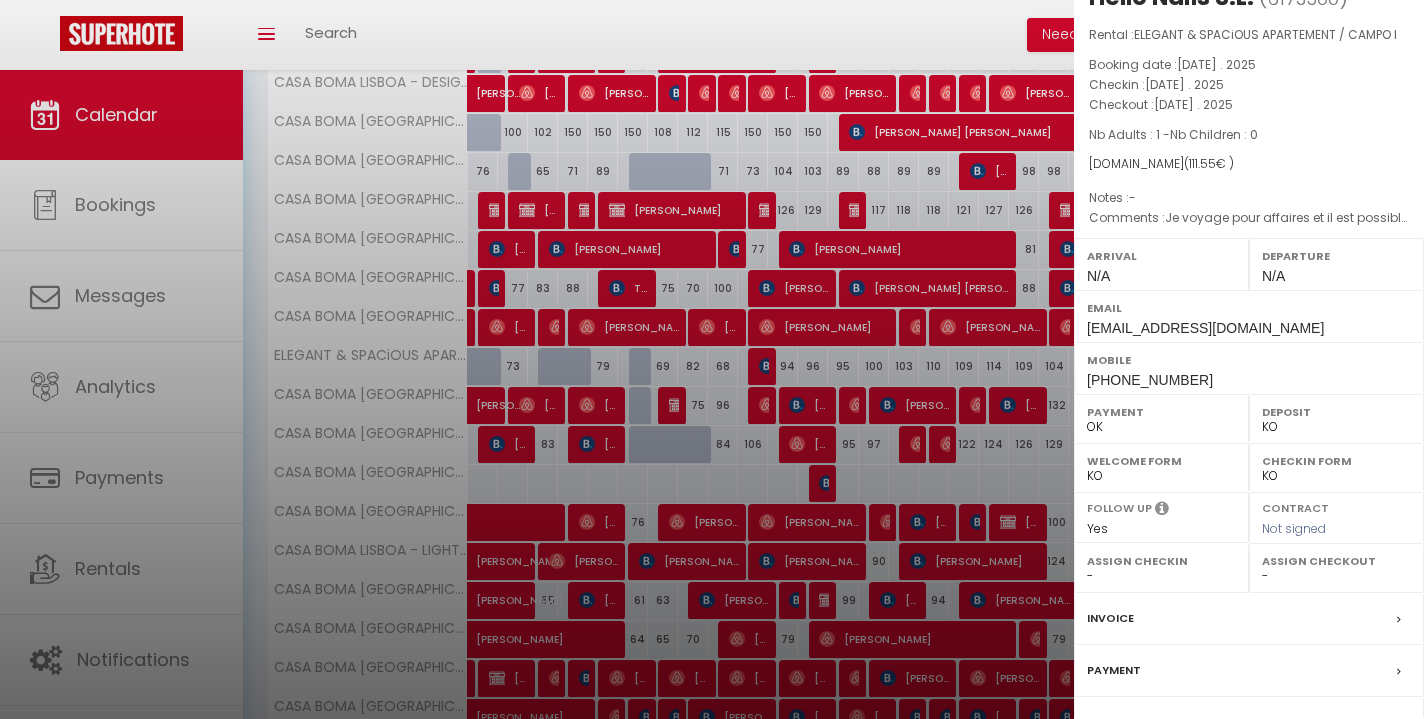 scroll, scrollTop: 80, scrollLeft: 0, axis: vertical 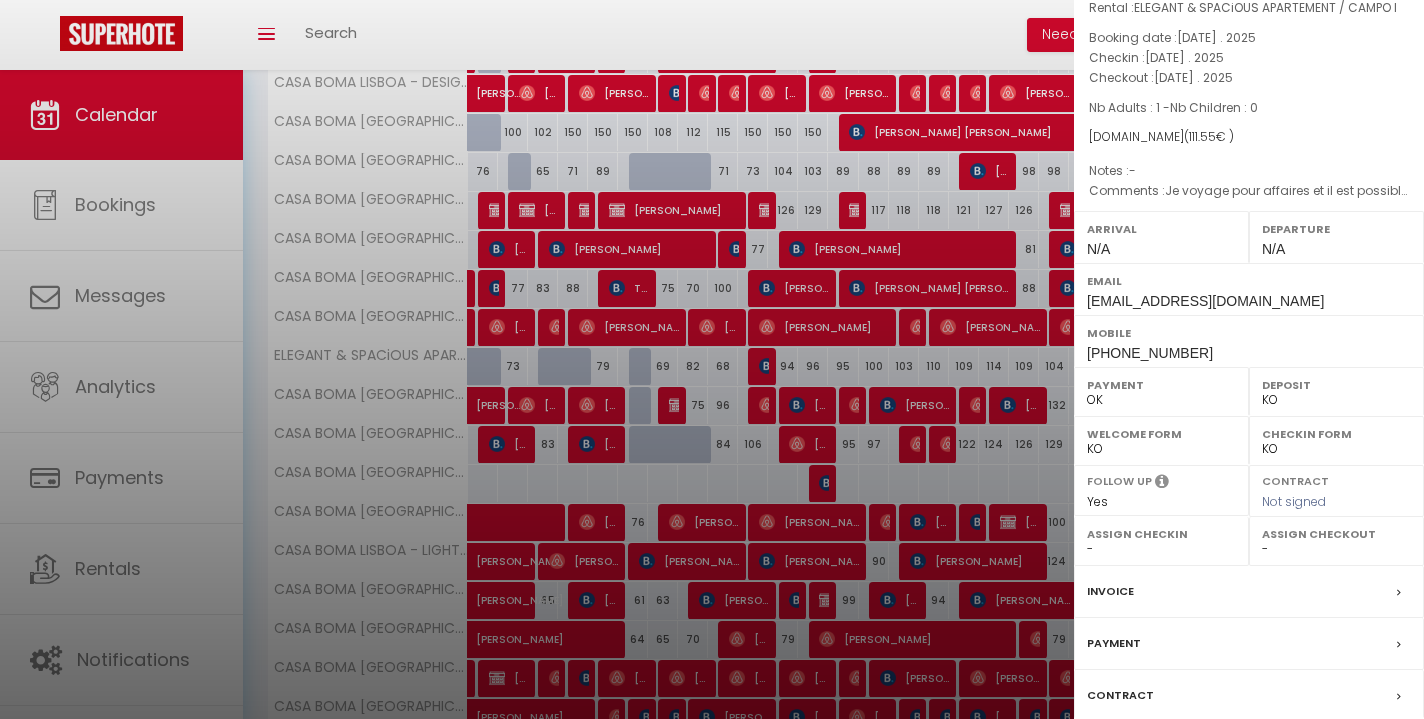 click on "Invoice" at bounding box center (1110, 591) 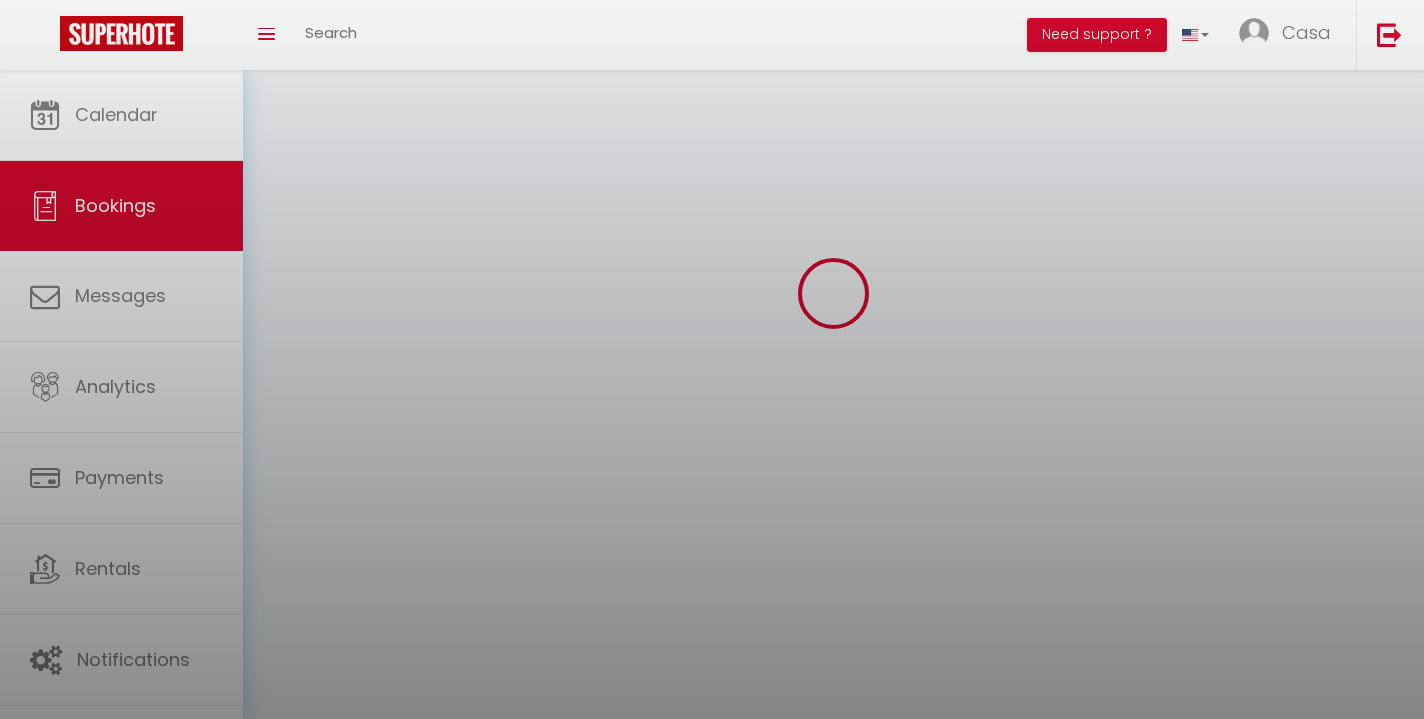 select 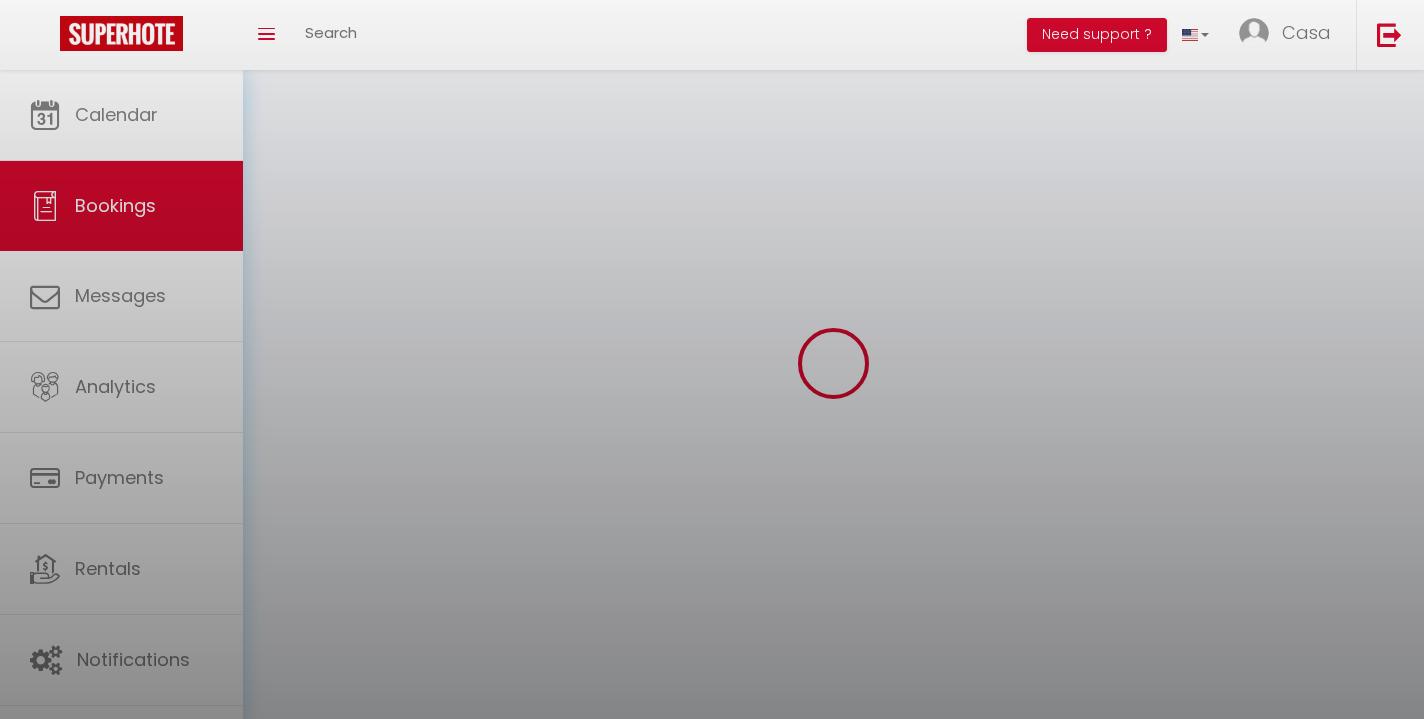 select 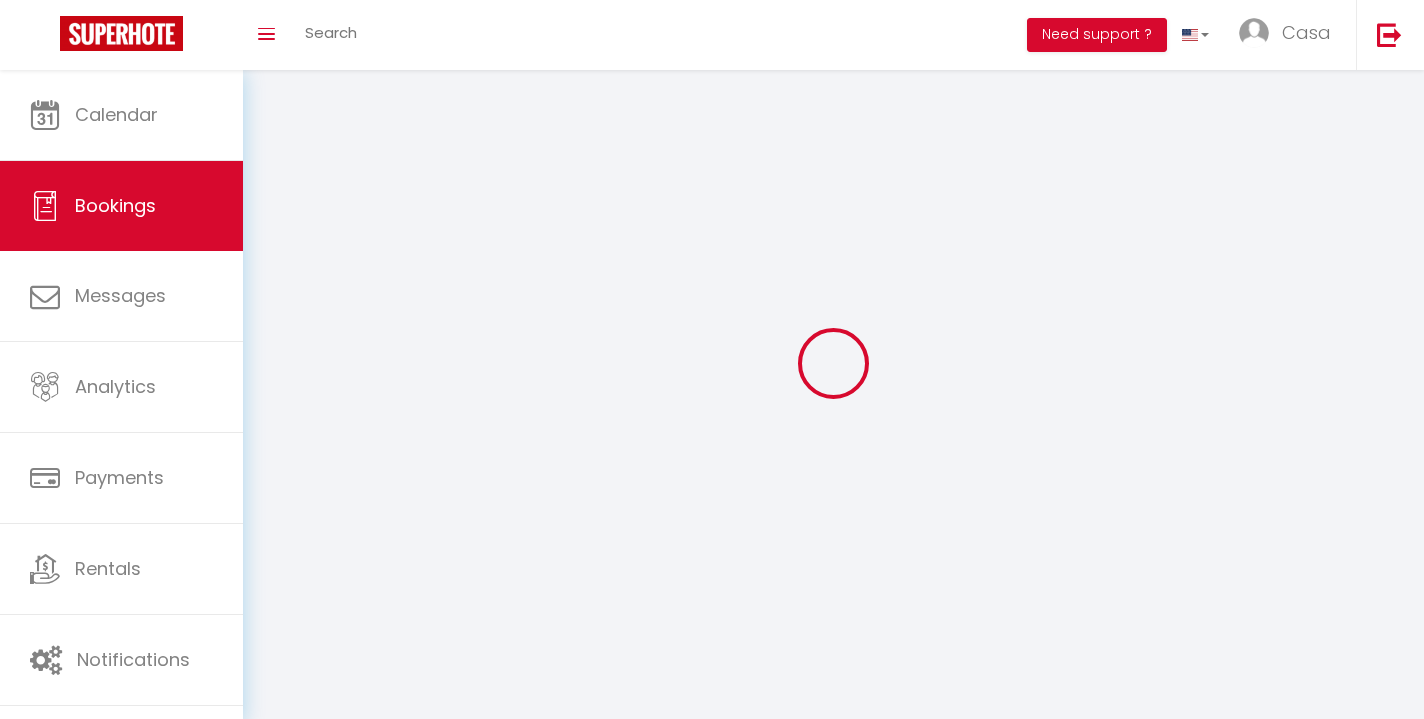 select 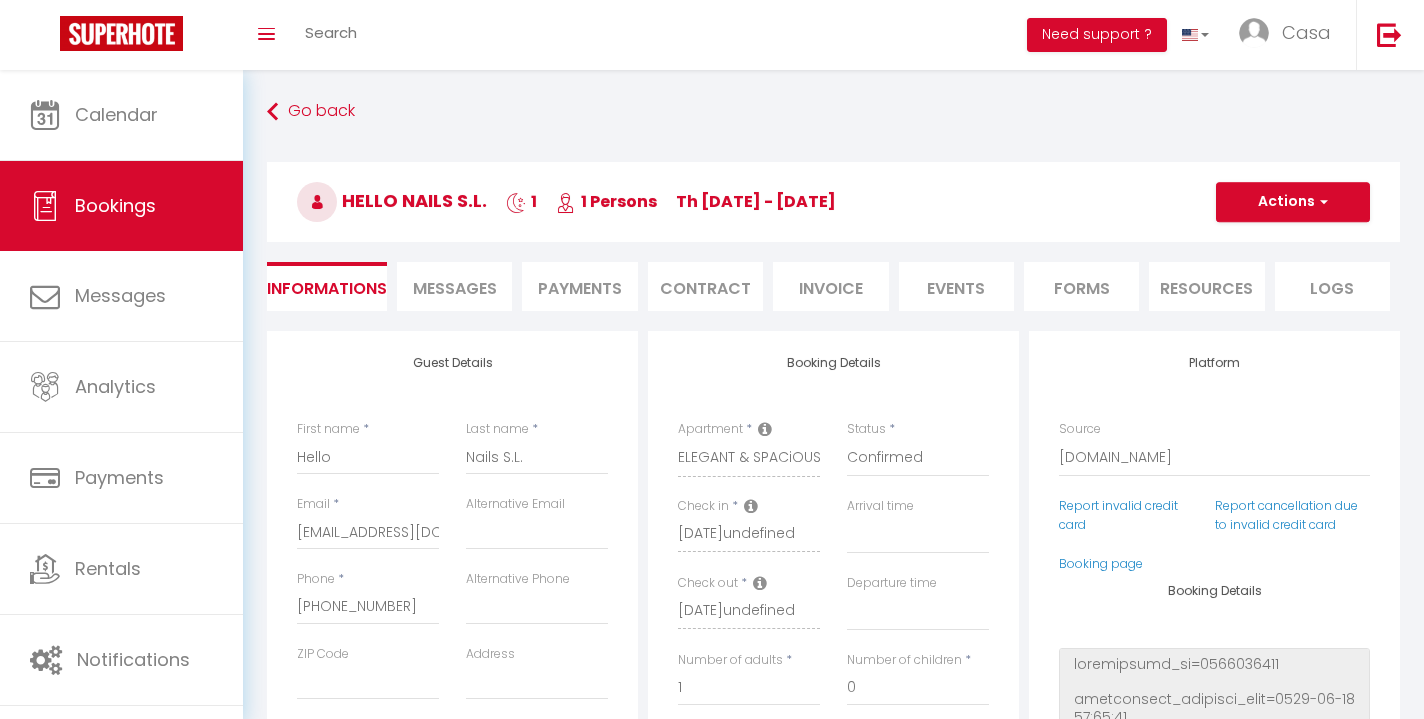 type on "37" 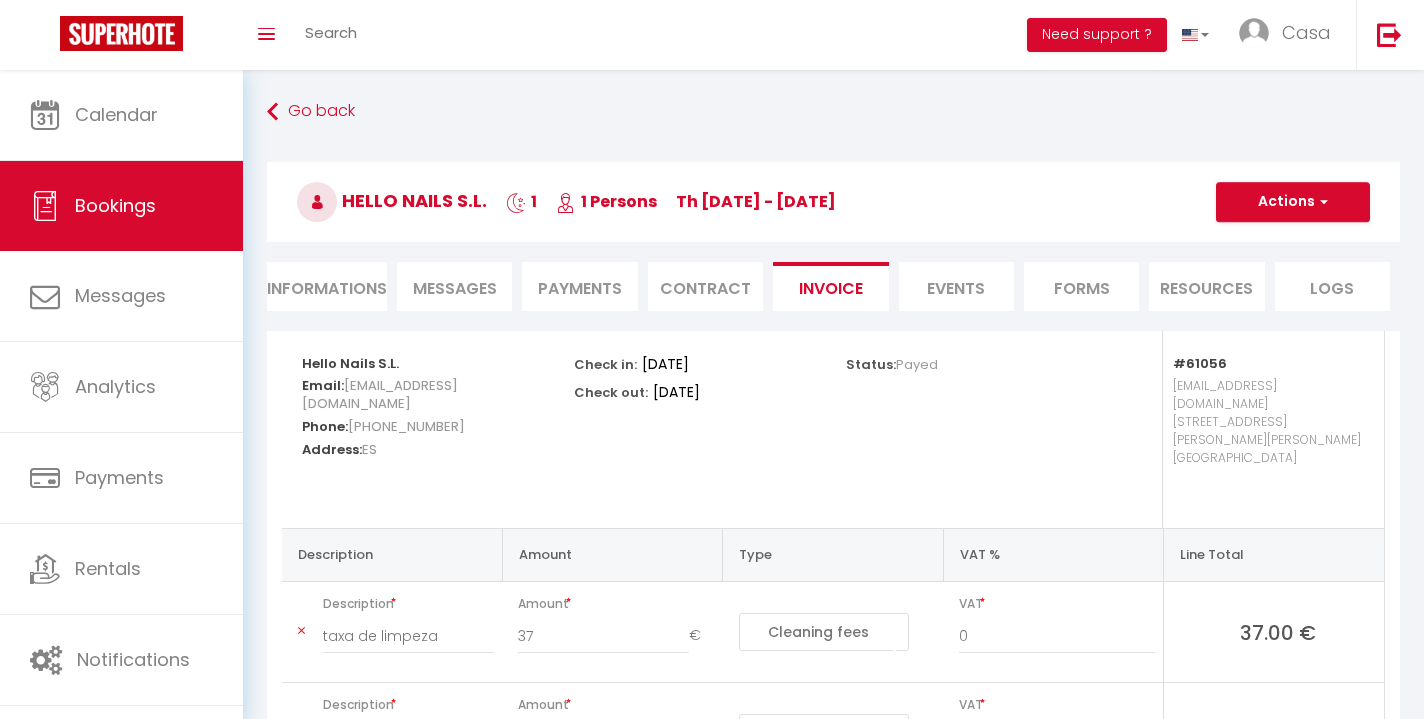 select 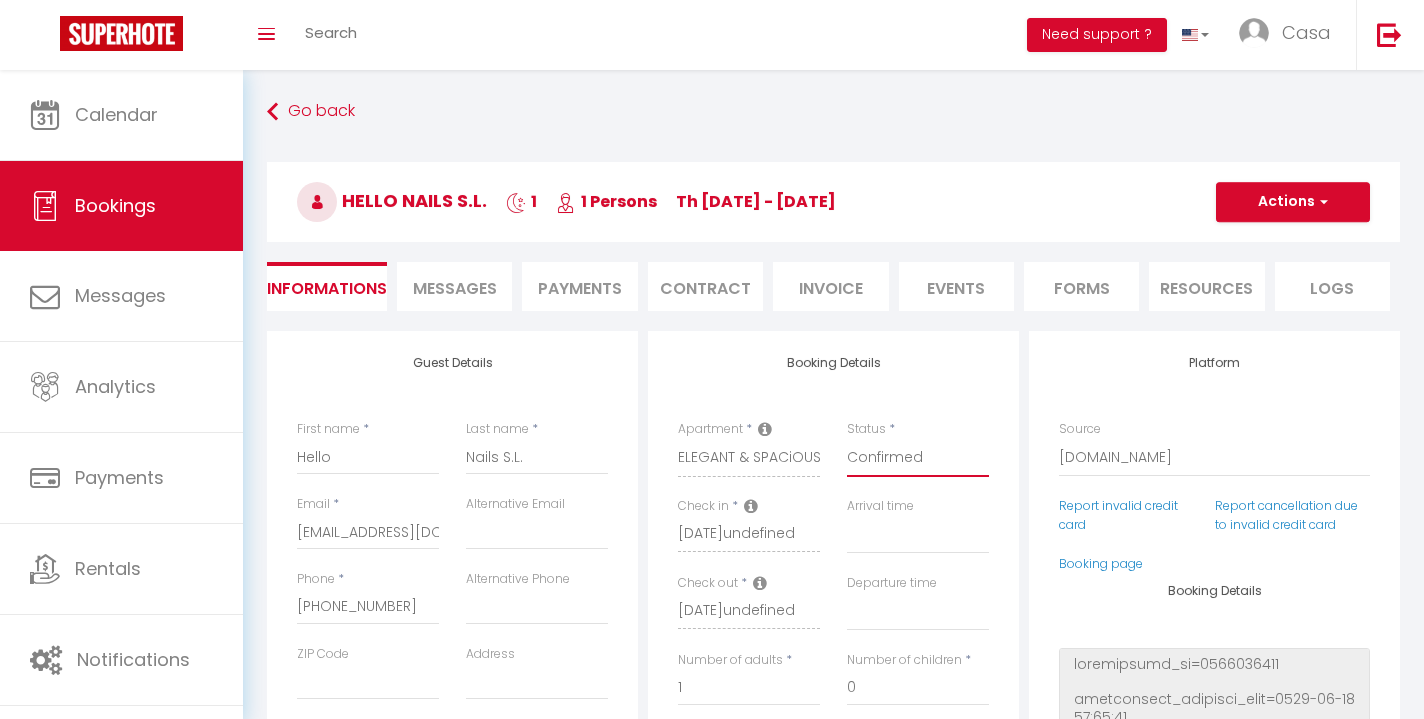 select on "0" 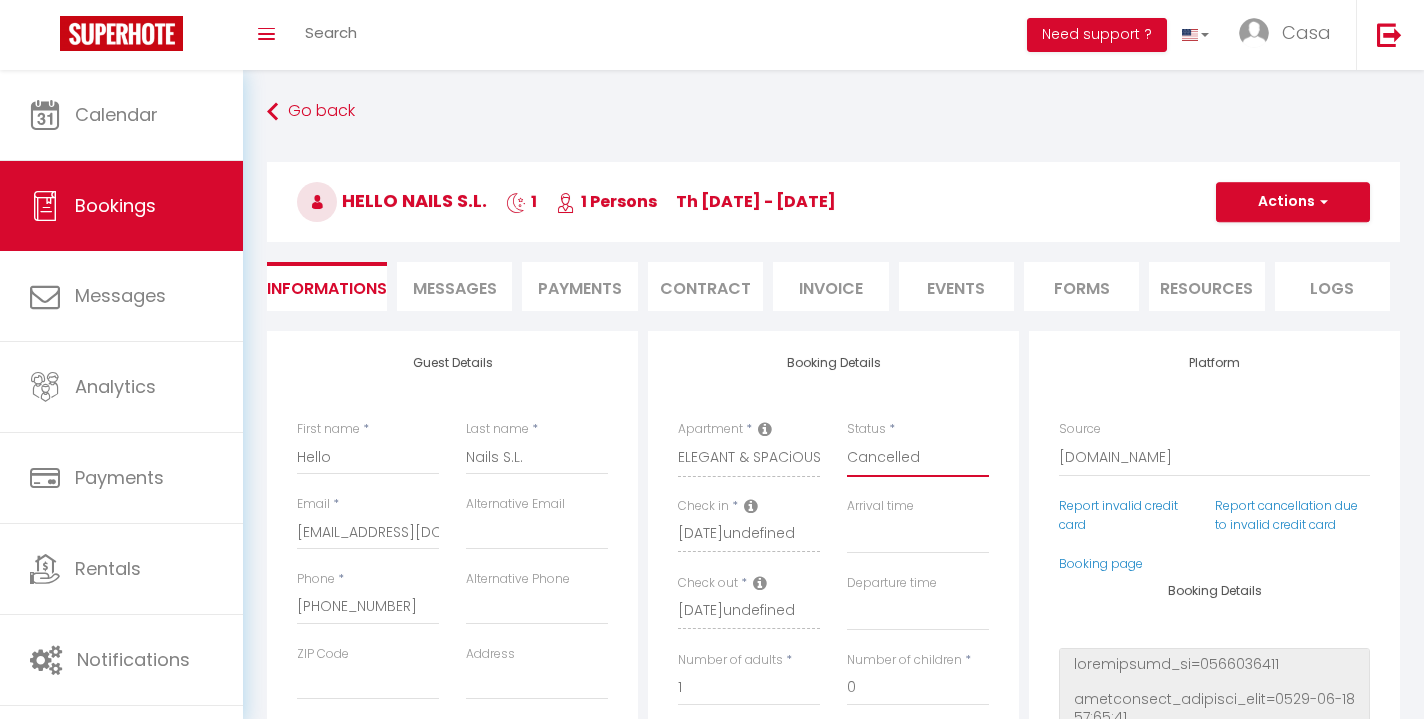select 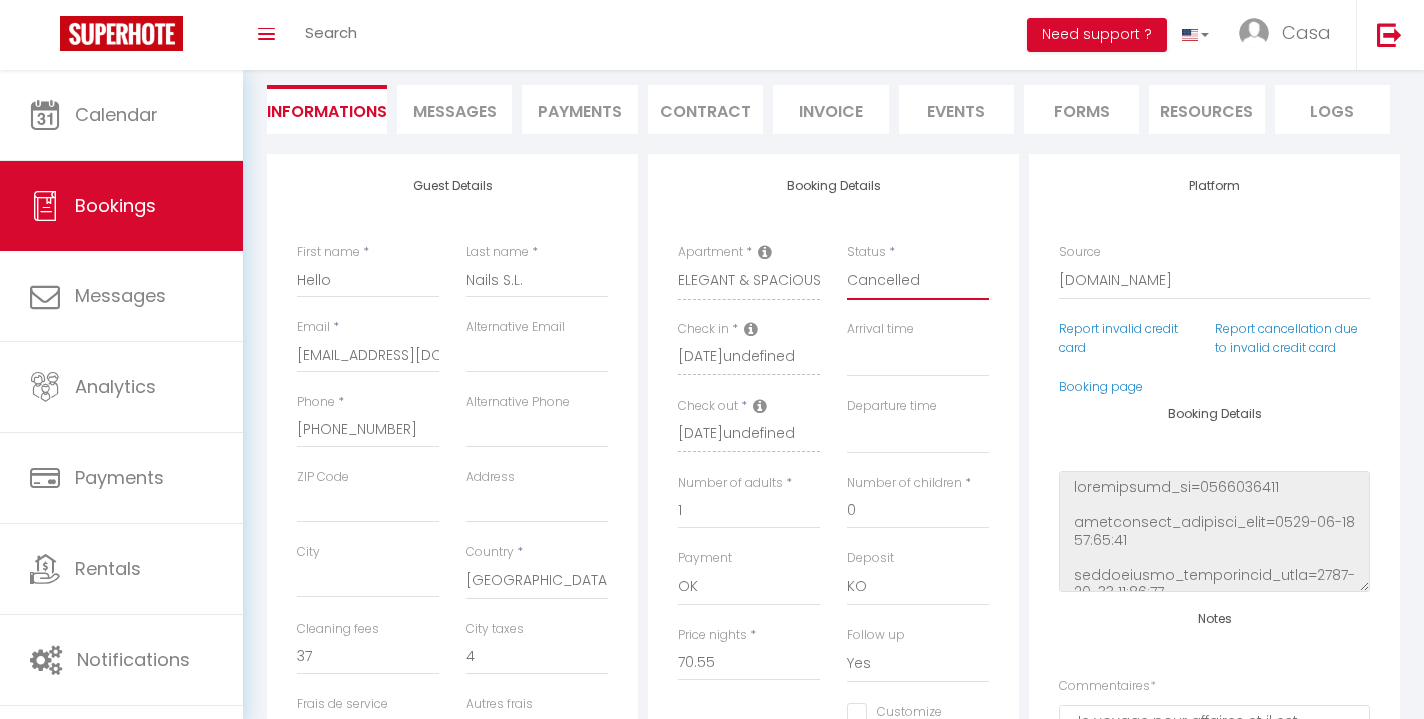 scroll, scrollTop: 199, scrollLeft: 0, axis: vertical 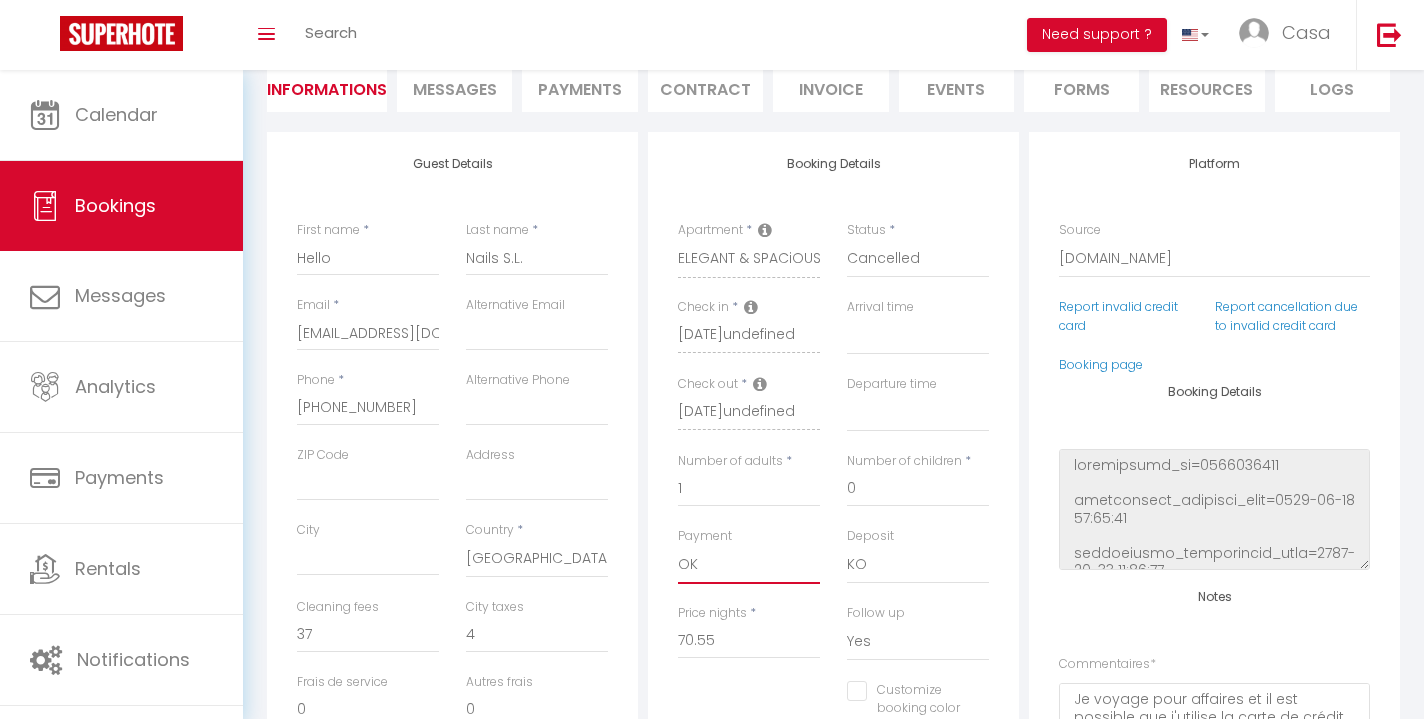 select on "10" 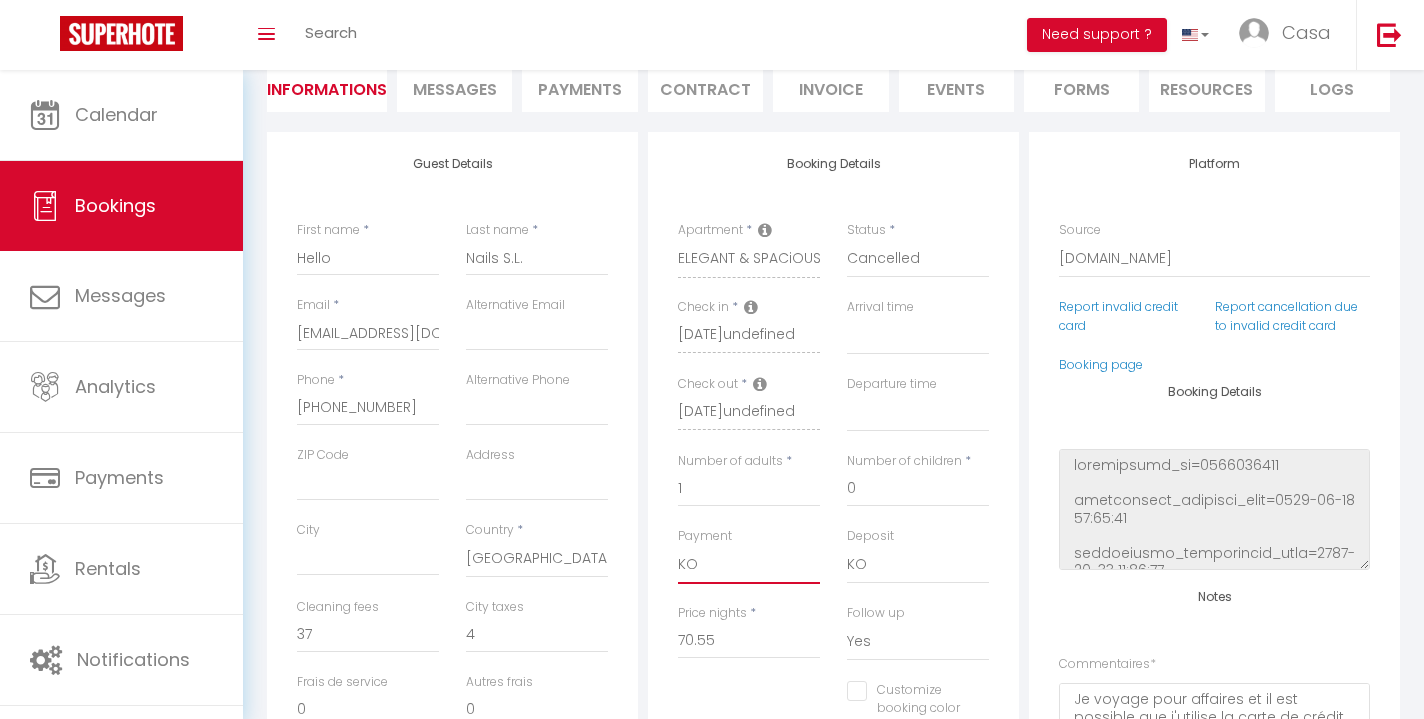 select 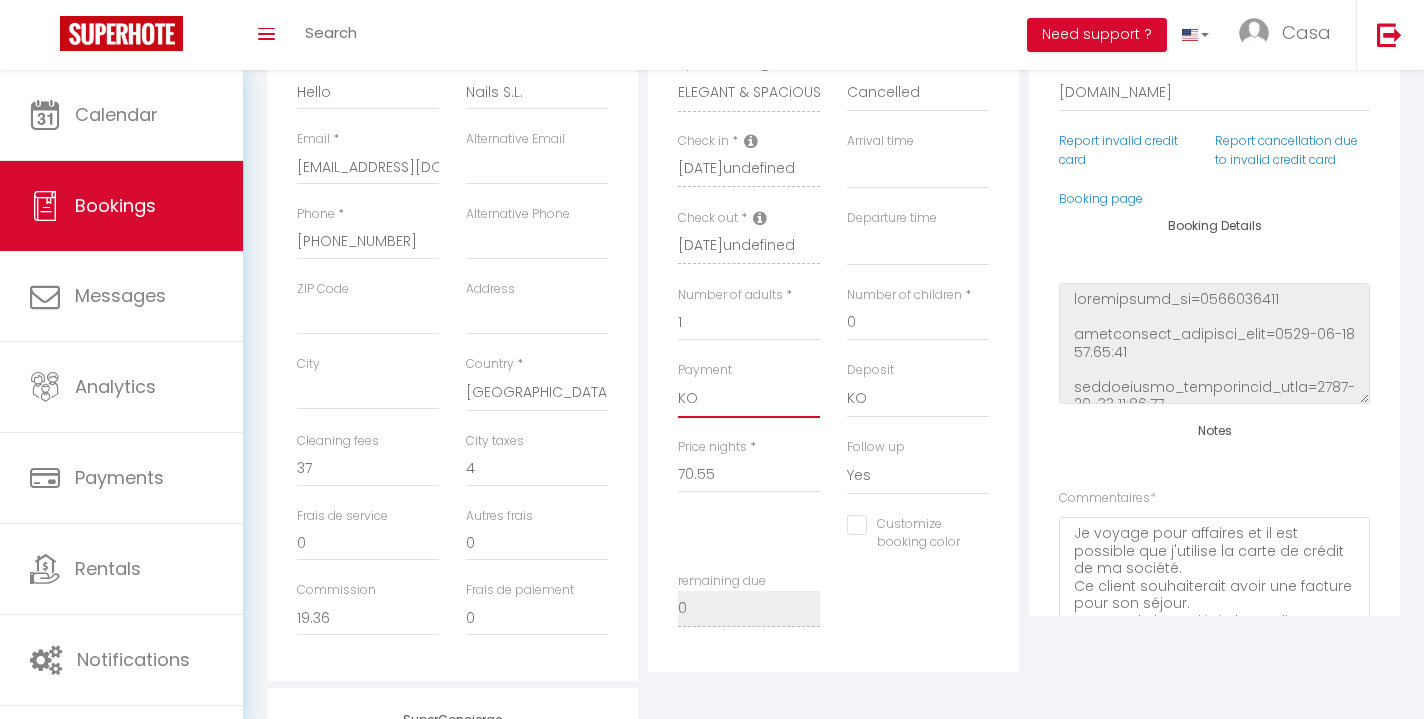 scroll, scrollTop: 399, scrollLeft: 0, axis: vertical 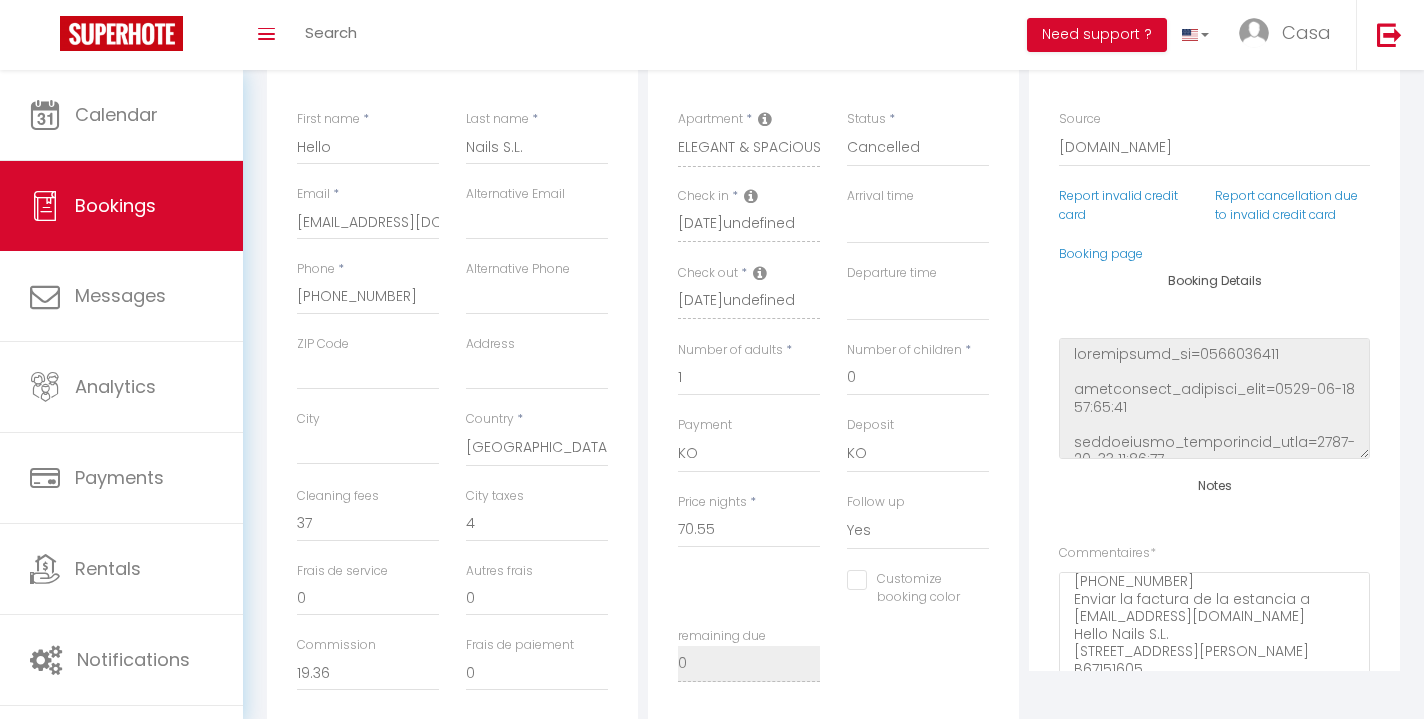 click on "Booking Details    Apartment   *     [GEOGRAPHIC_DATA] [GEOGRAPHIC_DATA] - MODERN & LUMINOUS APARTMENT WITH BALCONY - [GEOGRAPHIC_DATA] I [GEOGRAPHIC_DATA] – DESIGN AND SPACIOUS APARTMENT WITH BALCONY – ALVALADE II [GEOGRAPHIC_DATA] - ELEGANT APARTMENT WITH PRIVATE TERRACE - [GEOGRAPHIC_DATA]– BRIGHTING APARTMENT WITH SPACIOUS TERRACE – ALVALADE III CASA BOMA [GEOGRAPHIC_DATA] - SOPHISTICATED APARTMENT WITH PRIVATE TERRACE - [PERSON_NAME] VI [GEOGRAPHIC_DATA] - UNIQUE APARTMENT WITH SWIMMING POOL - [GEOGRAPHIC_DATA] I [GEOGRAPHIC_DATA] [GEOGRAPHIC_DATA] - SUNNY APARTMENT WITH PRIVATE BALCONY AND [GEOGRAPHIC_DATA] VIEW - AJUDA I [GEOGRAPHIC_DATA] [GEOGRAPHIC_DATA] - SEA VIEW APARTMENT WITH PRIVATE [GEOGRAPHIC_DATA] - [GEOGRAPHIC_DATA] I [GEOGRAPHIC_DATA] - ARCHITECT APARTMENT WITH PRIVATE TERRACE - [PERSON_NAME][GEOGRAPHIC_DATA] - UNIQUE APARTMENT WITH PRIVATE BALCONY AND PANORAMIC BRIGDE VIEW - [PERSON_NAME] IV CASA BOMA [GEOGRAPHIC_DATA] - DESIGN APARTMENT WITH PRIVATE VEGETAL TERRACE - LAPA VII CASA BOMA [GEOGRAPHIC_DATA] – SHINING AND SPACIOUS APARTMENT WITH BALCONY – ALVALADE I ELEGANT & SPACiOUS APARTEMENT / CAMPO I" at bounding box center [833, 374] 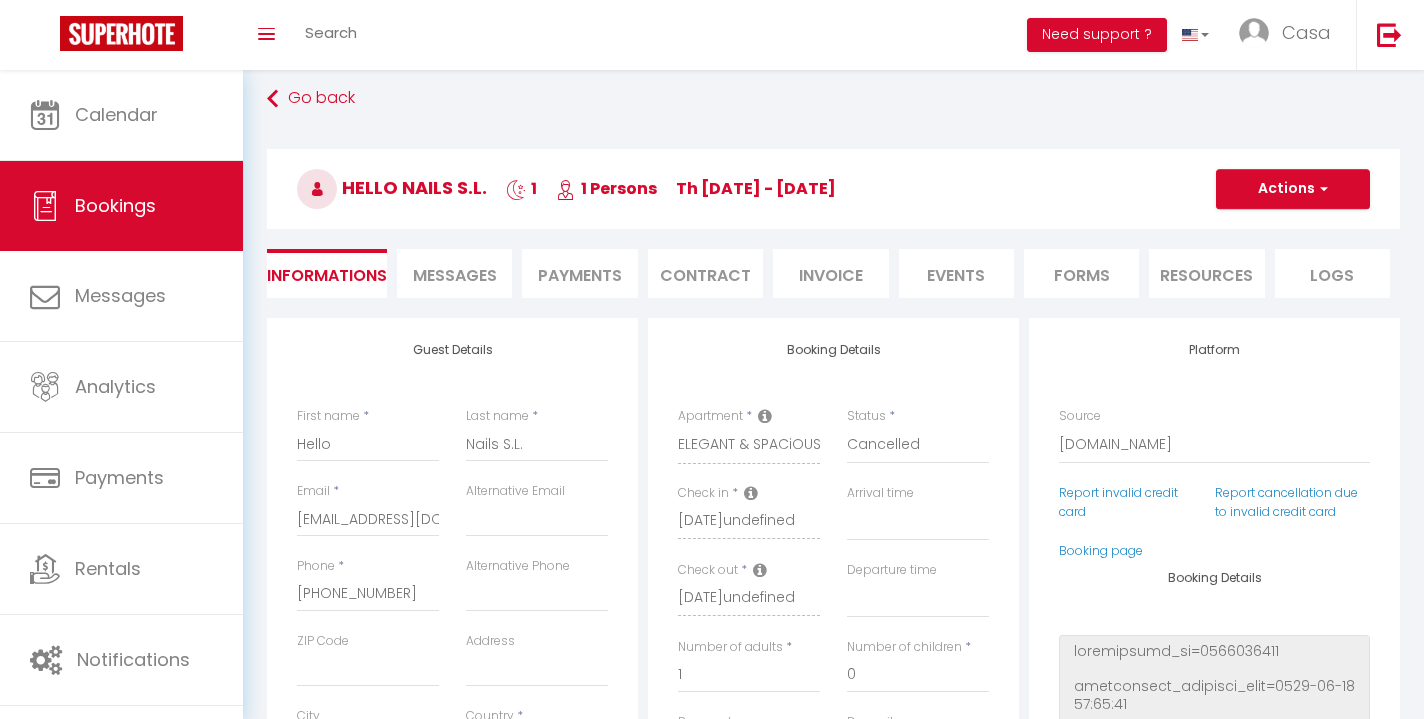 scroll, scrollTop: 0, scrollLeft: 0, axis: both 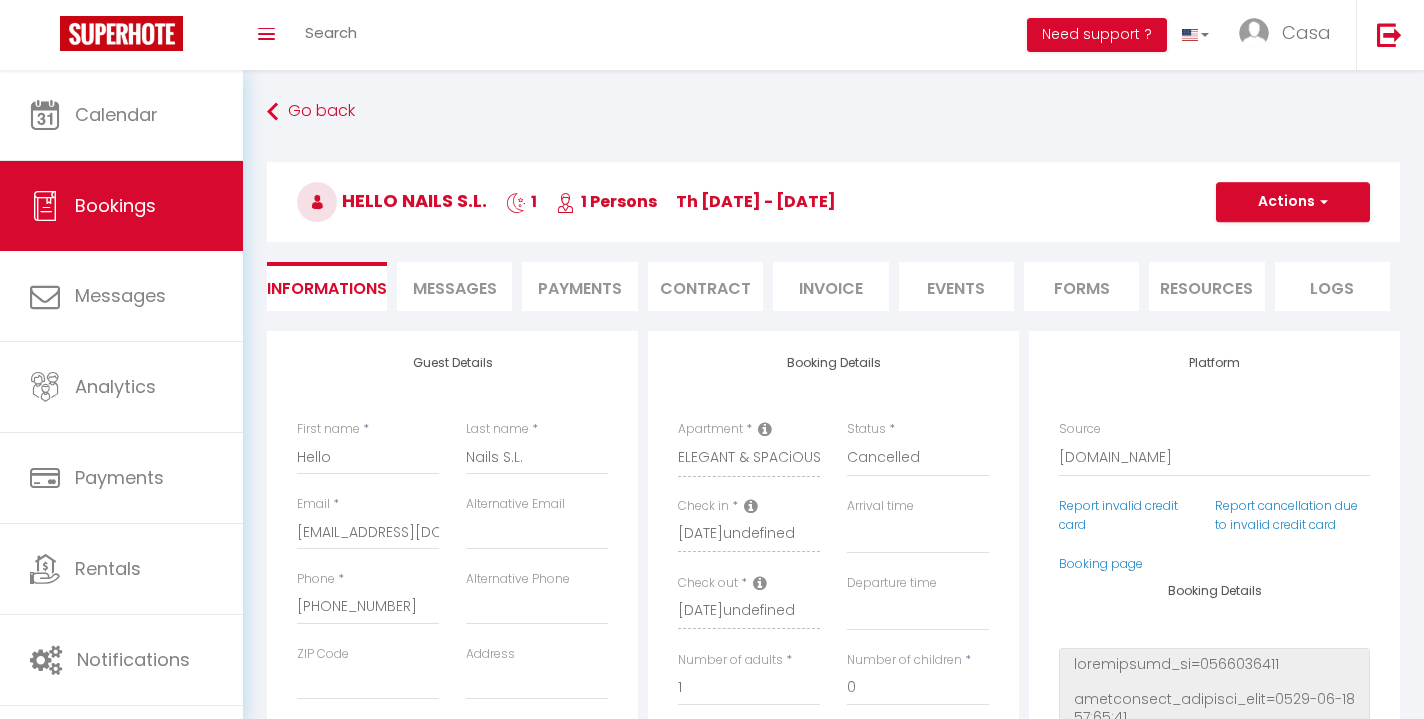 click on "Actions" at bounding box center (1293, 202) 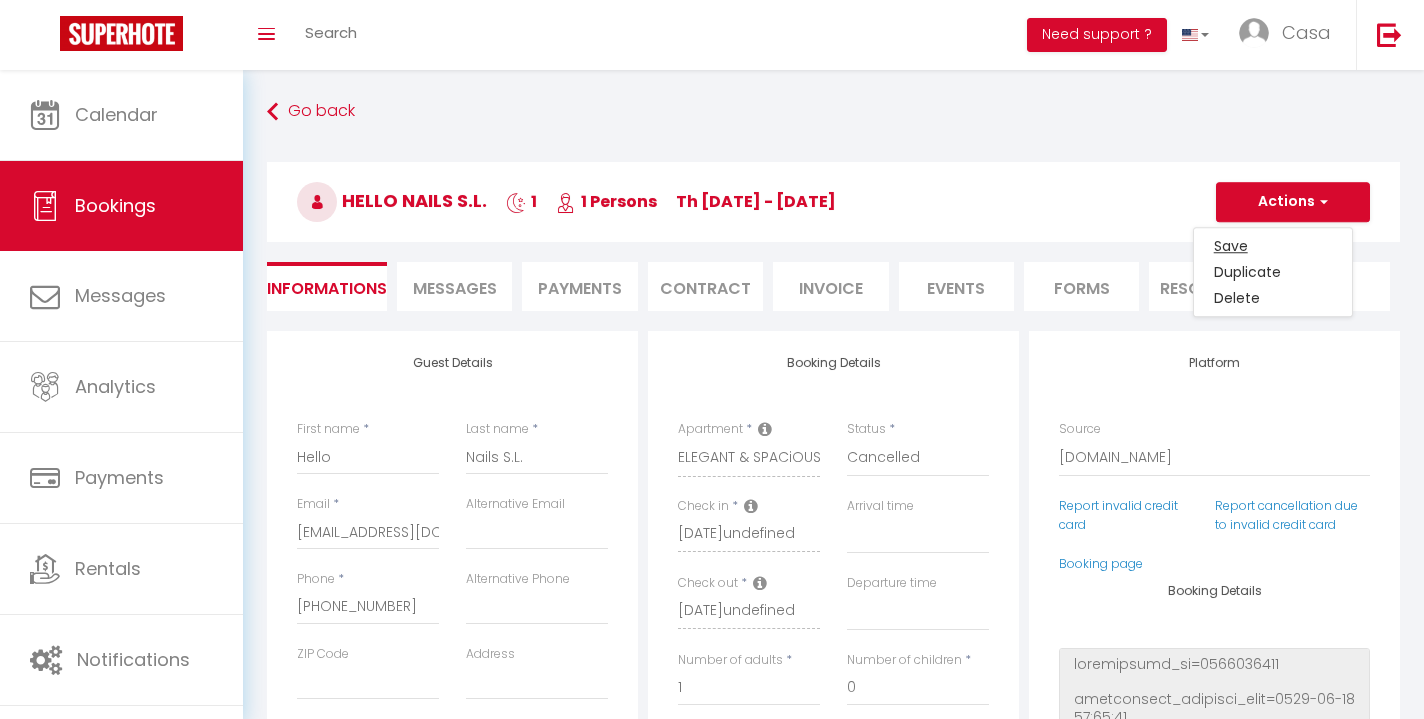 click on "Save" at bounding box center (1273, 246) 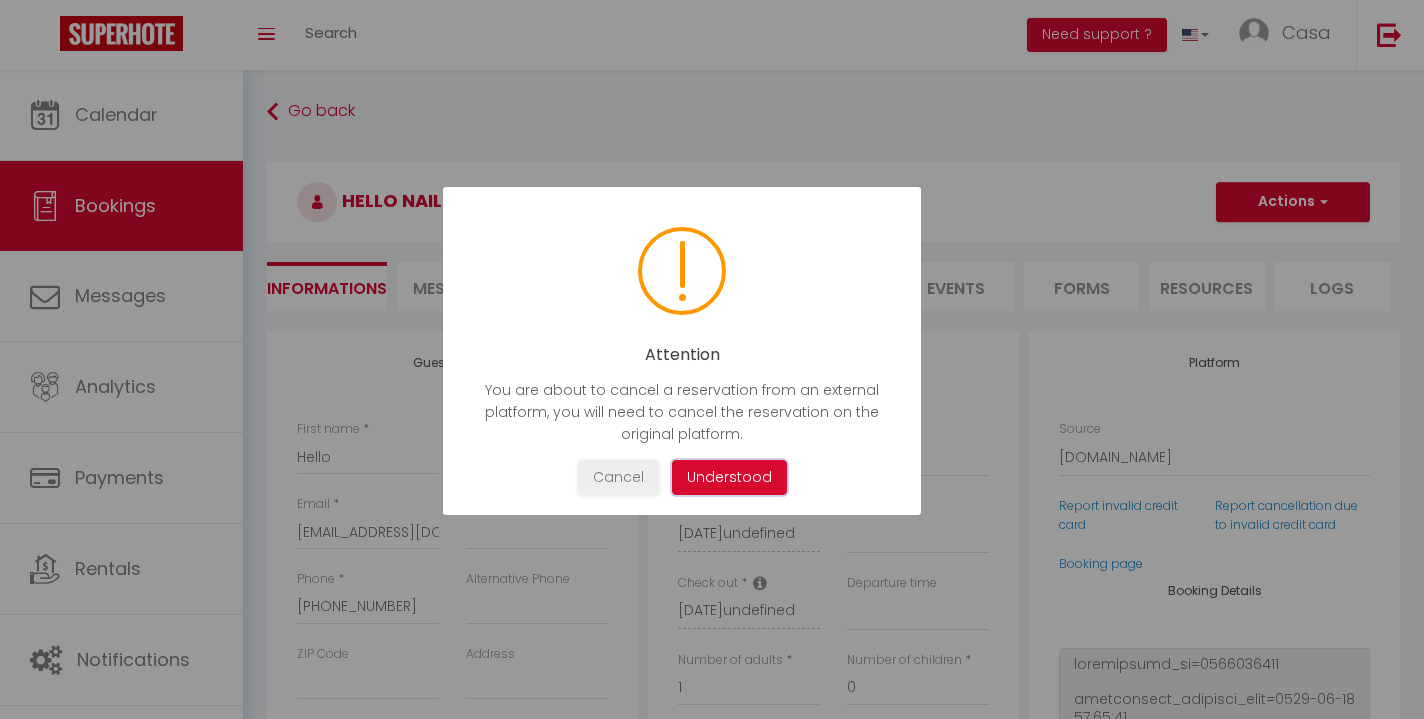 click on "Understood" at bounding box center (729, 477) 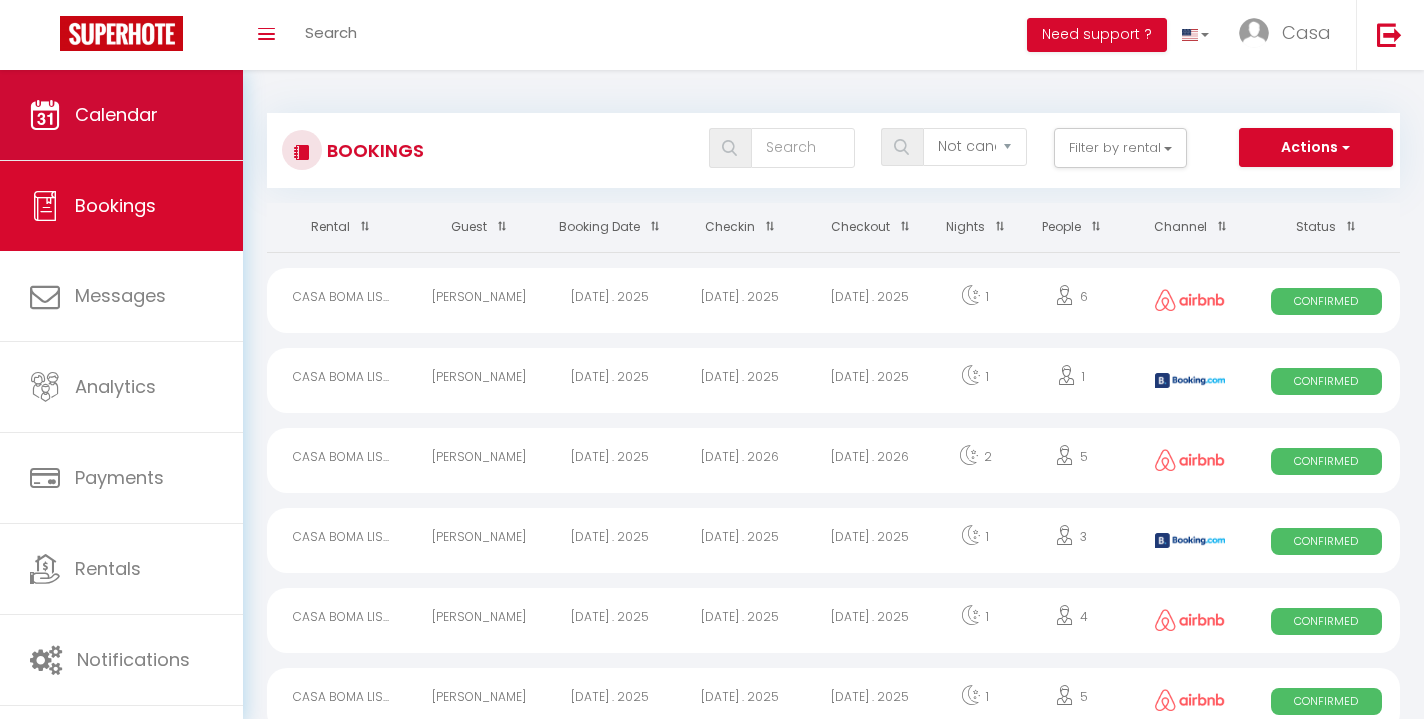 click on "Calendar" at bounding box center (121, 115) 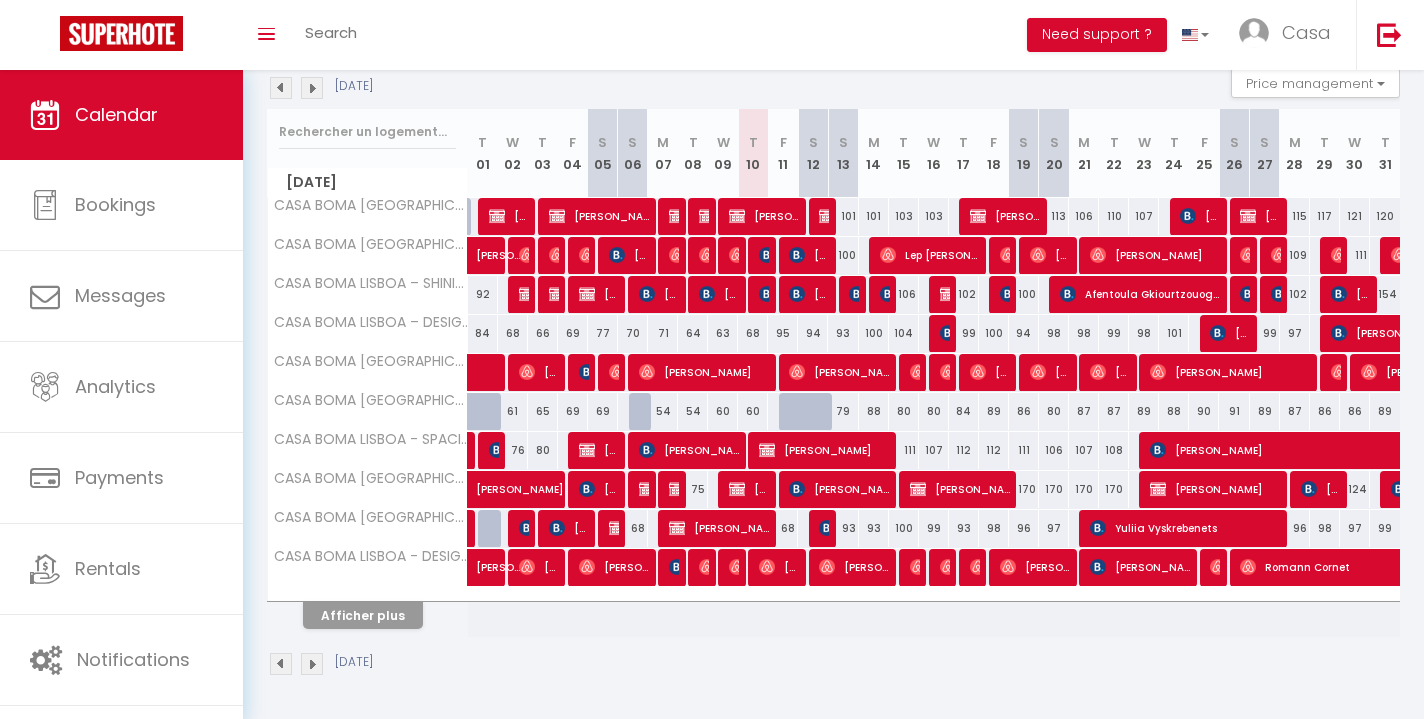 scroll, scrollTop: 218, scrollLeft: 0, axis: vertical 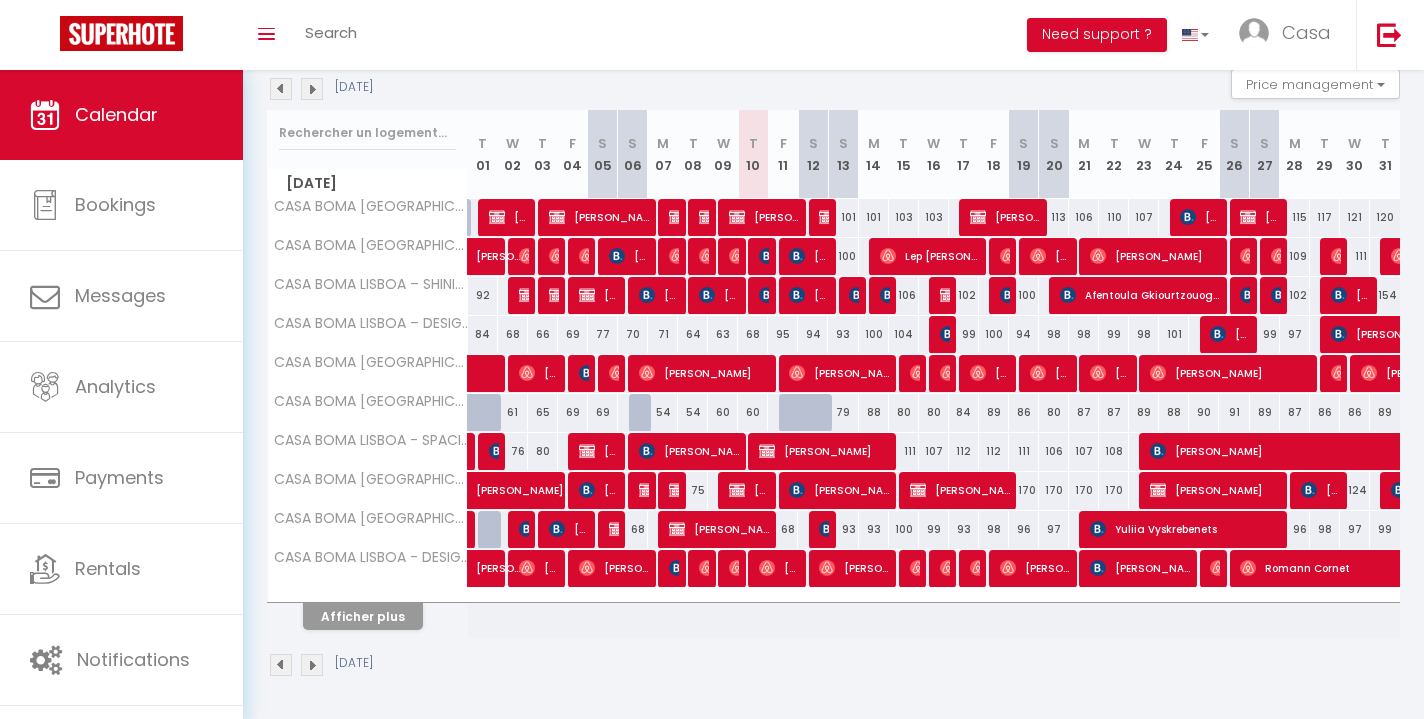 click on "Afficher plus" at bounding box center (363, 616) 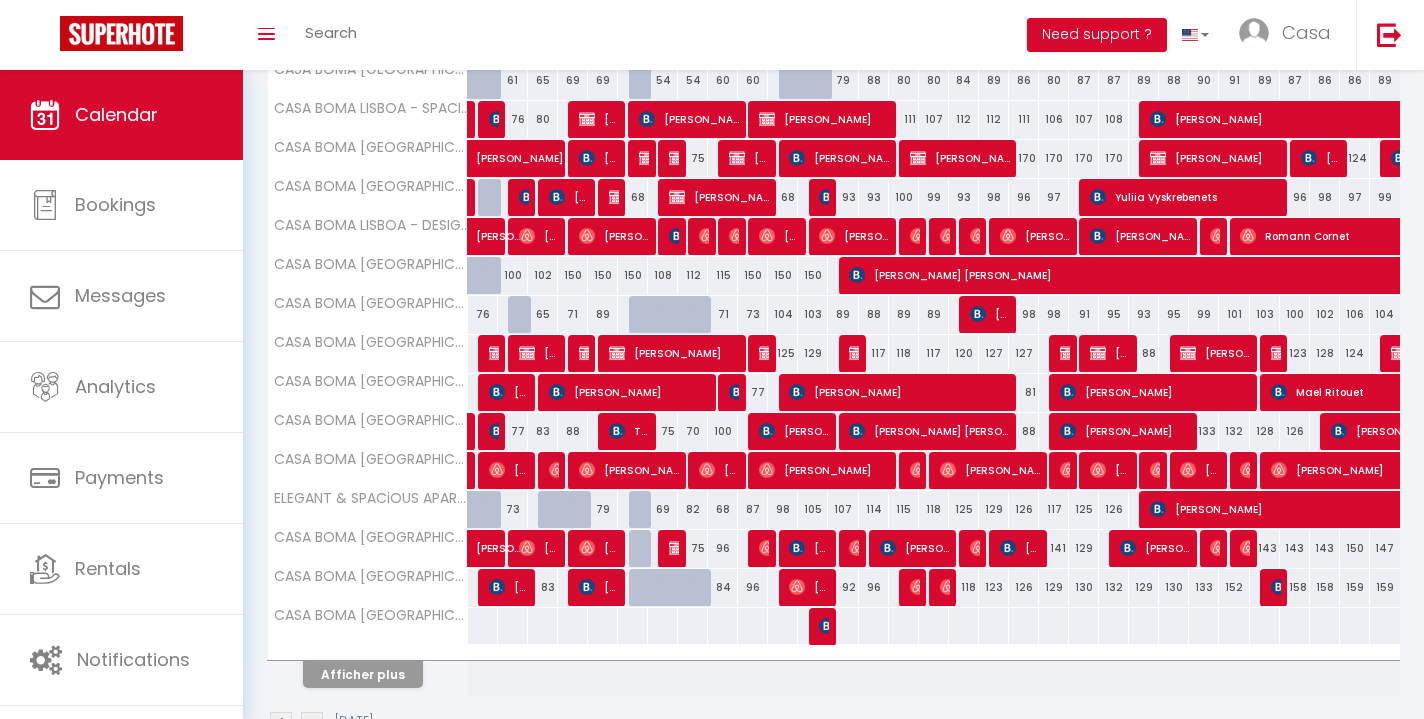 scroll, scrollTop: 558, scrollLeft: 0, axis: vertical 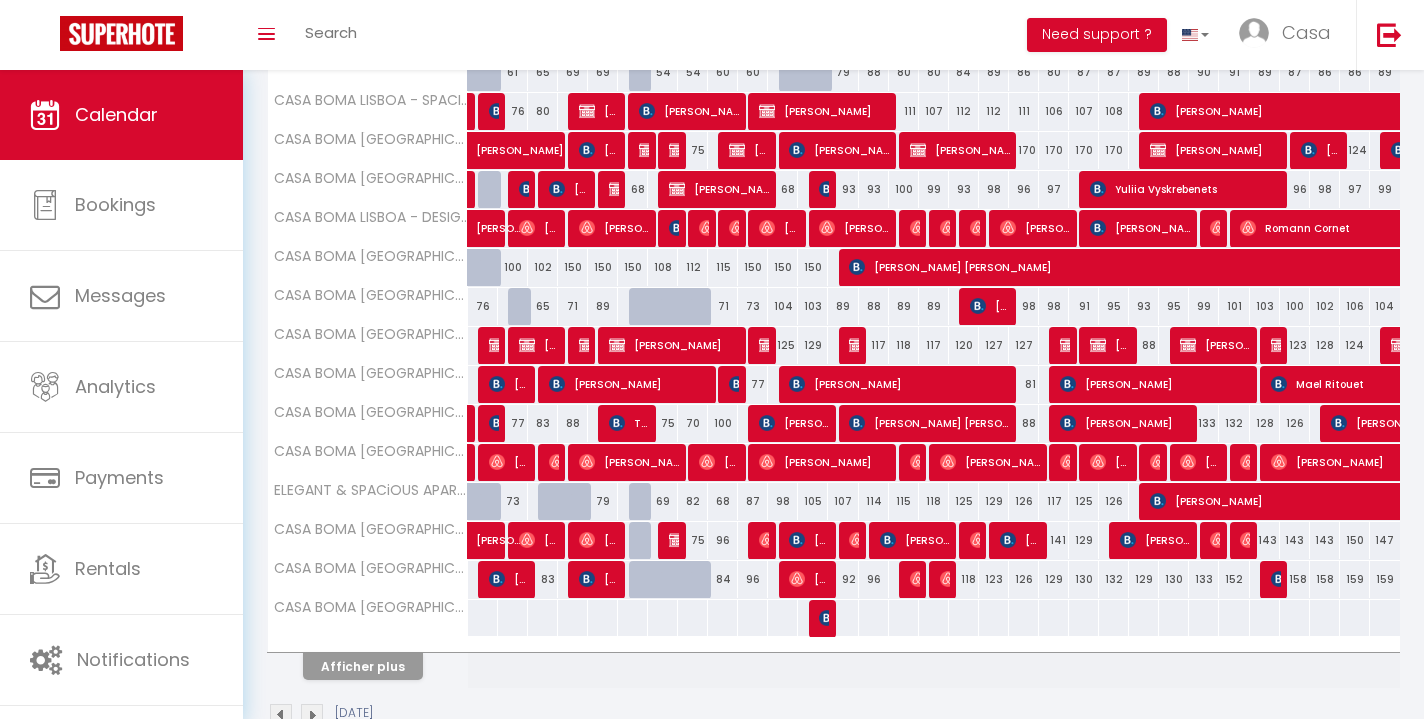 click on "Afficher plus" at bounding box center (363, 666) 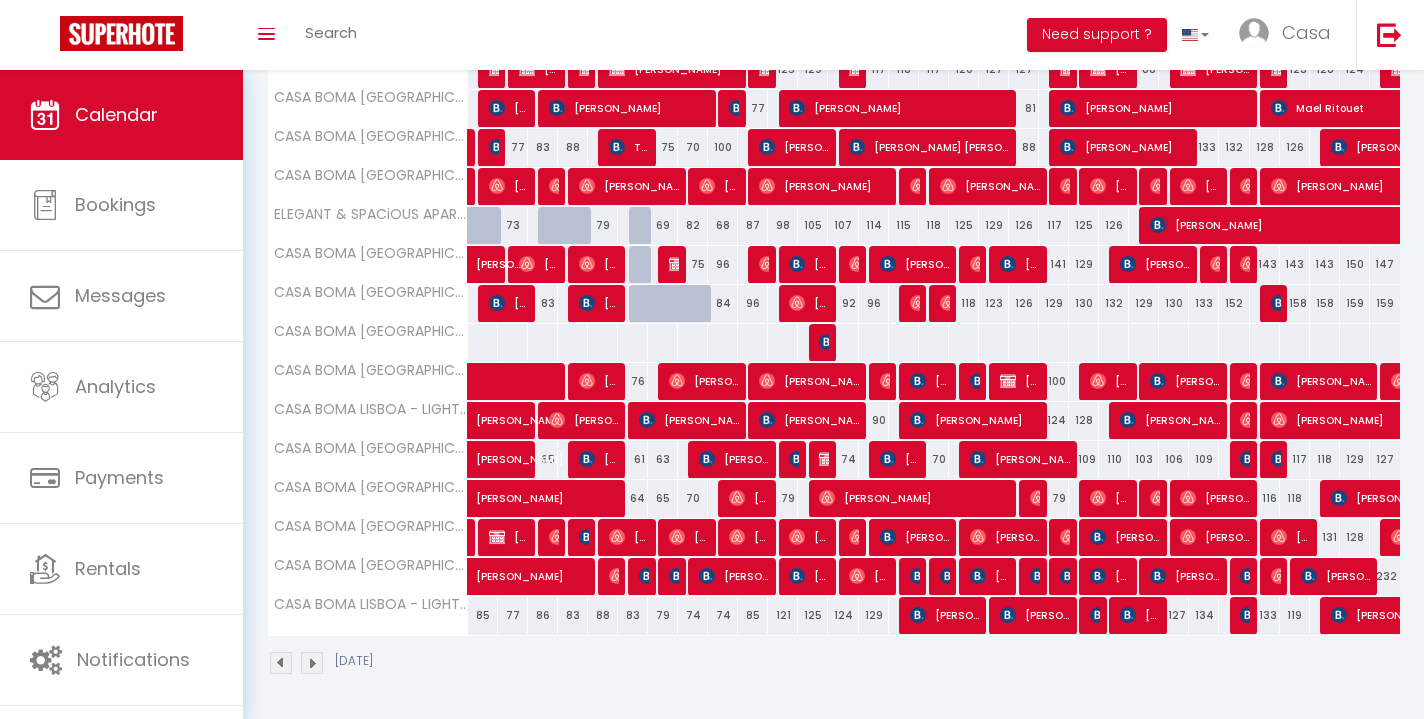 scroll, scrollTop: 832, scrollLeft: 0, axis: vertical 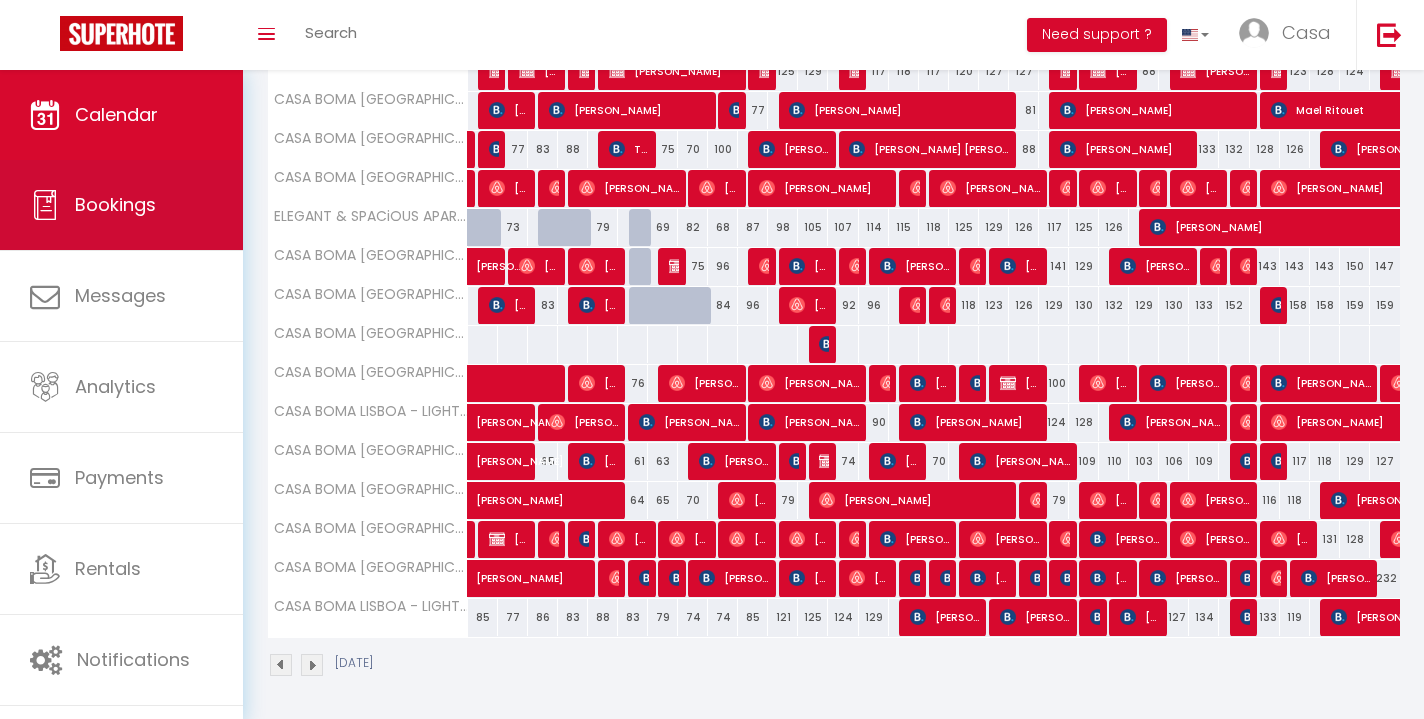click on "Bookings" at bounding box center (121, 205) 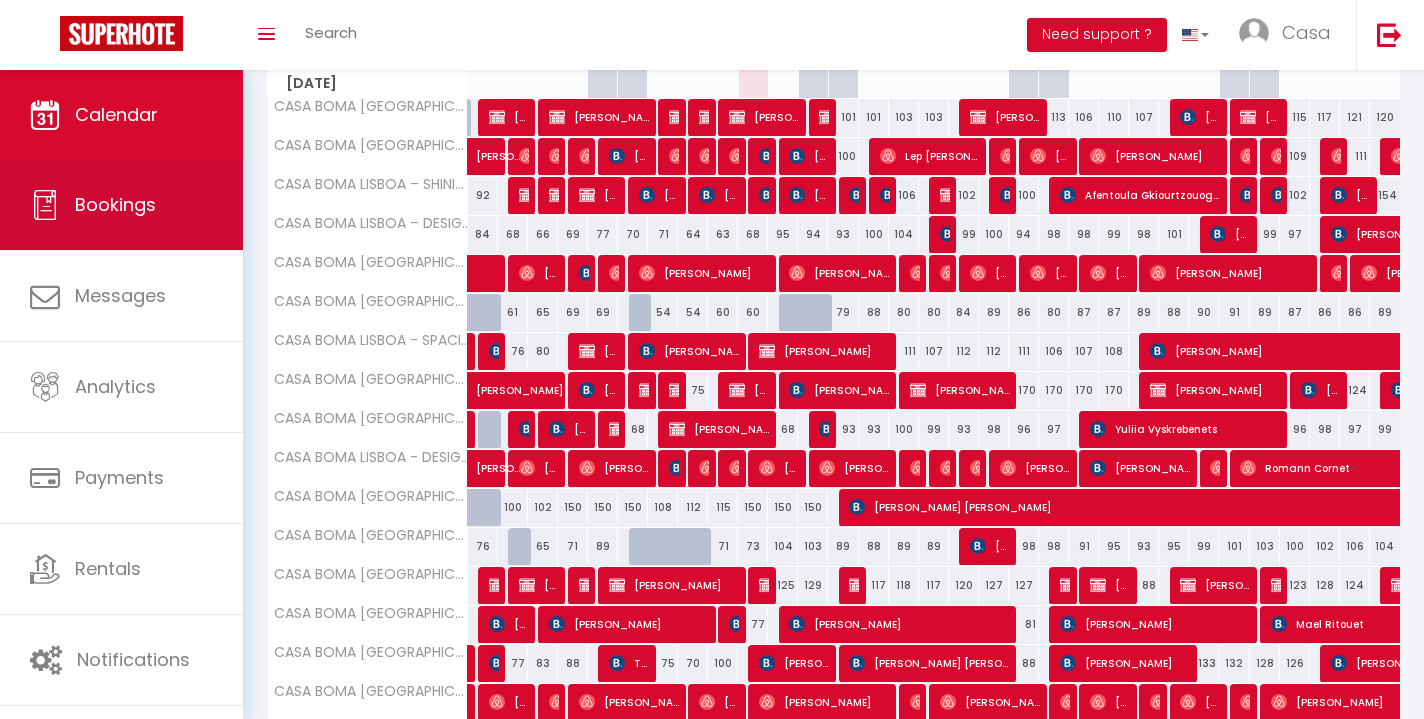 select on "not_cancelled" 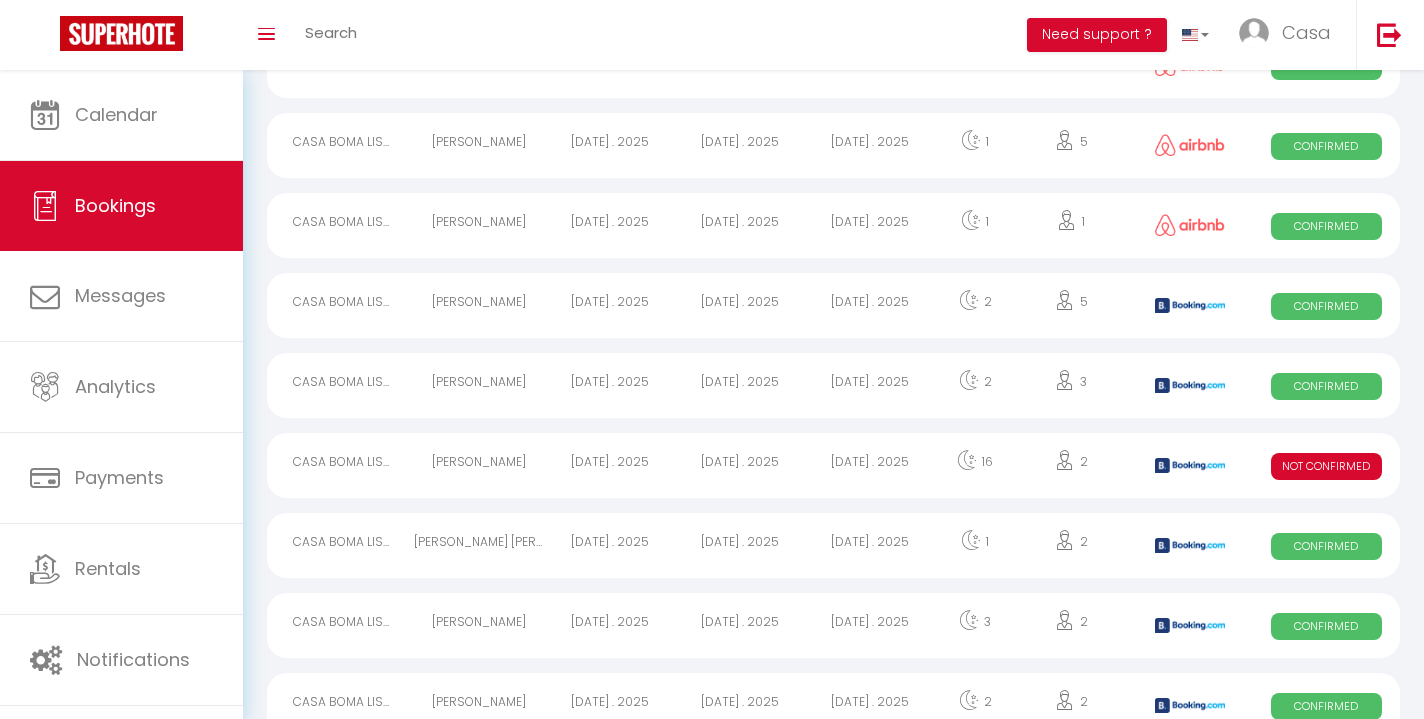 scroll, scrollTop: 595, scrollLeft: 0, axis: vertical 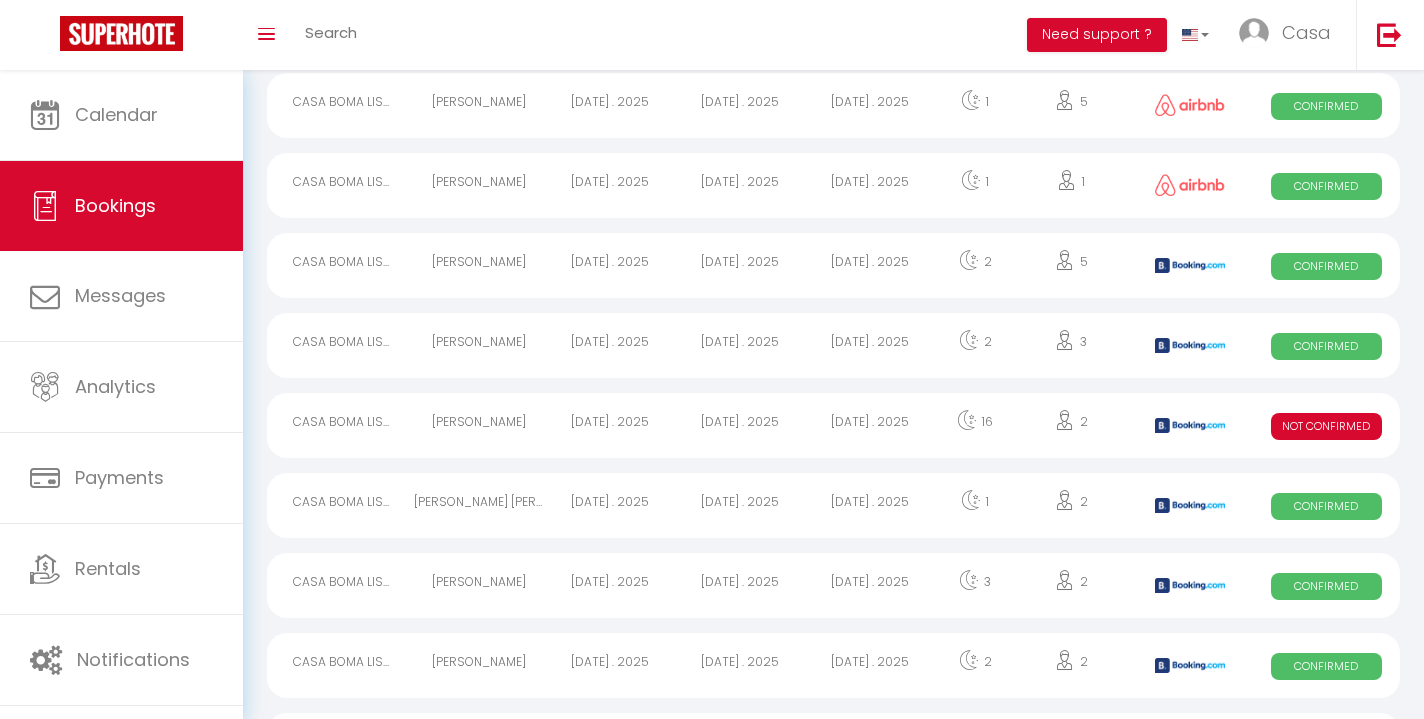 click on "[DATE] . 2025" at bounding box center (870, 425) 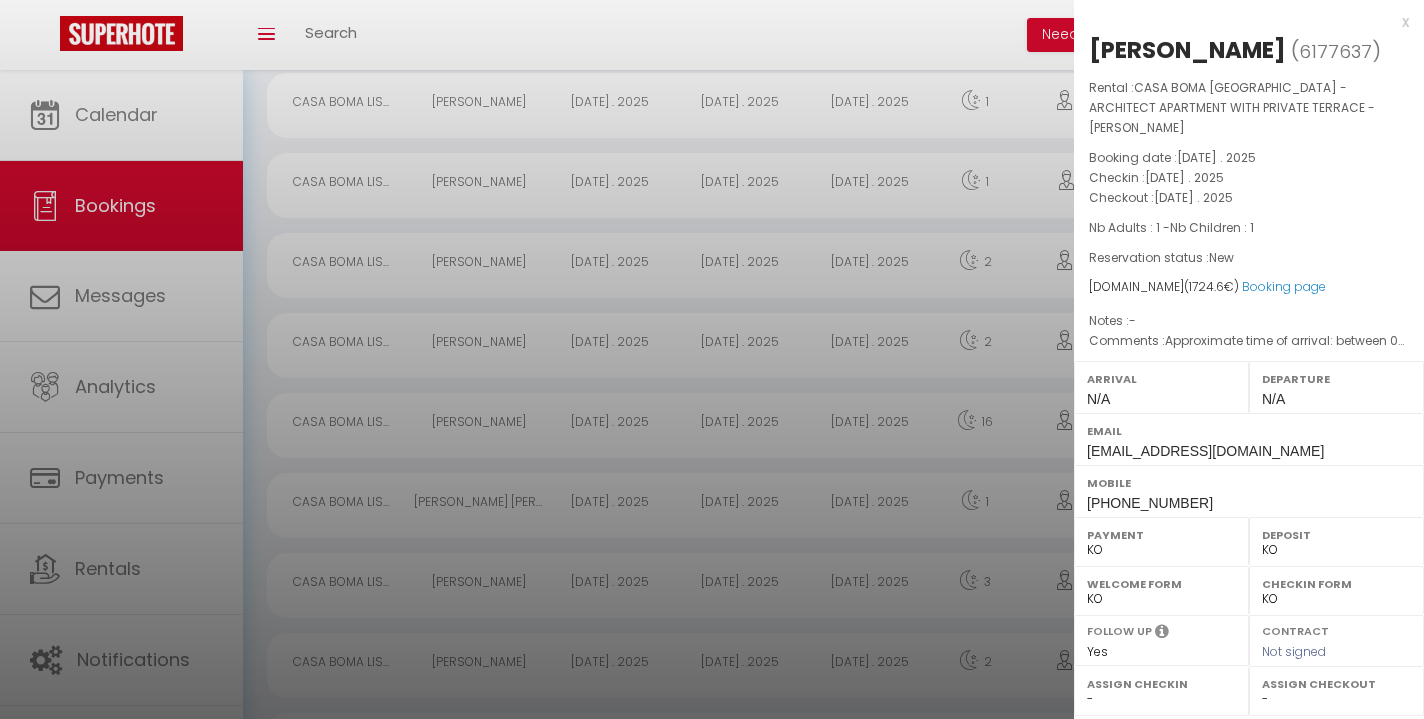 click on "x" at bounding box center [1241, 22] 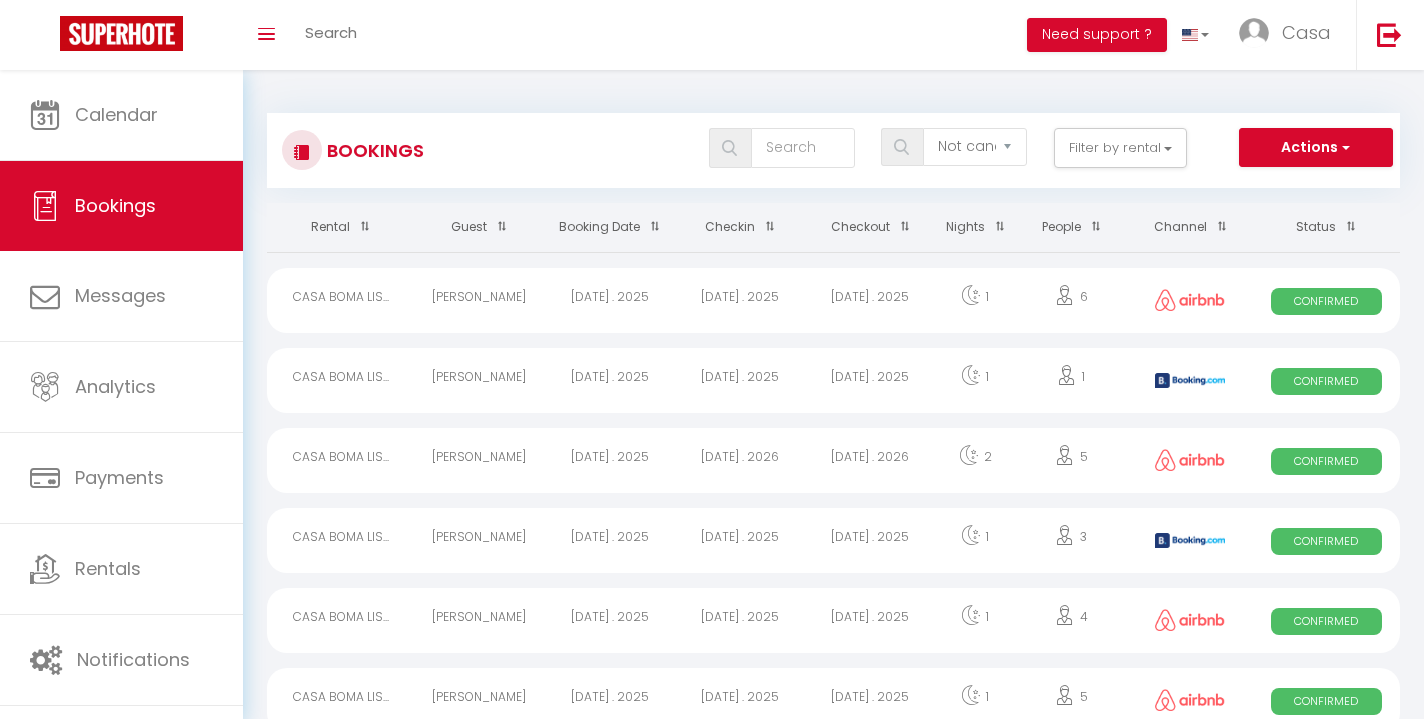 scroll, scrollTop: 0, scrollLeft: 0, axis: both 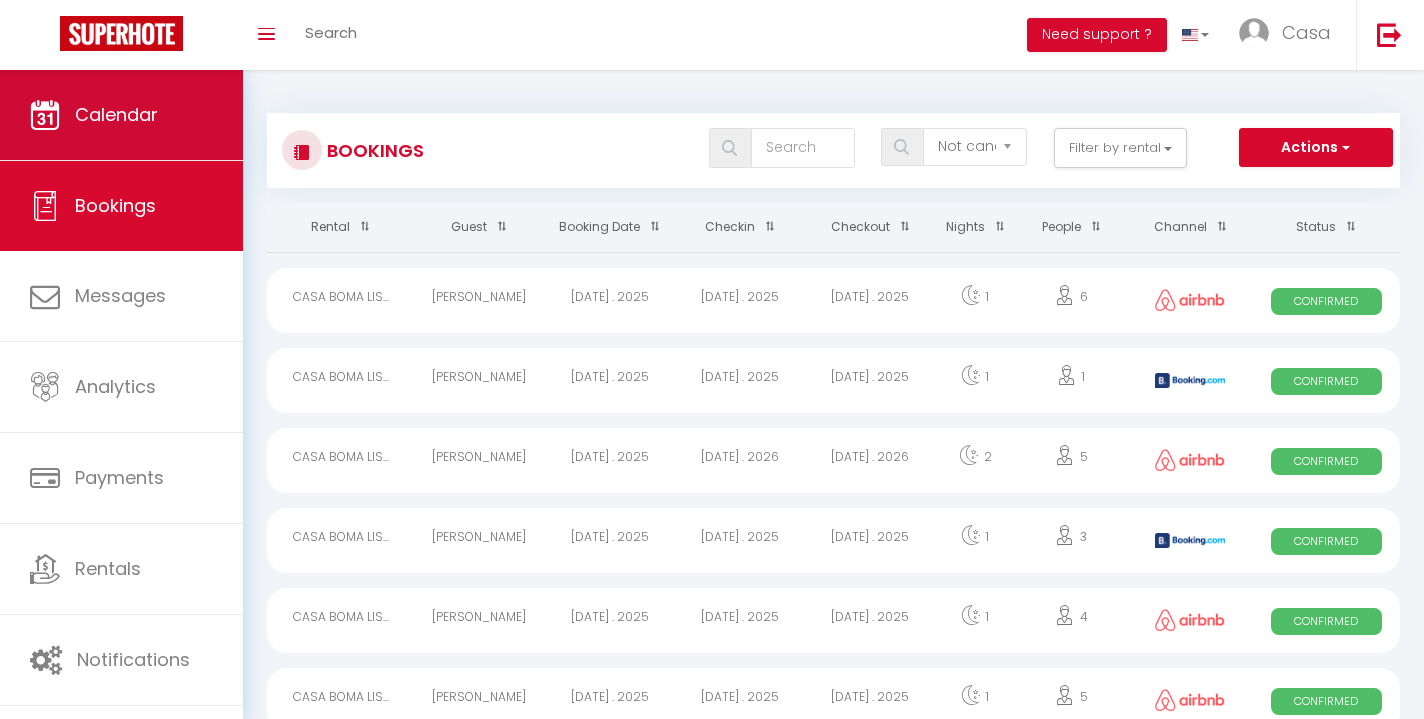 click on "Calendar" at bounding box center [121, 115] 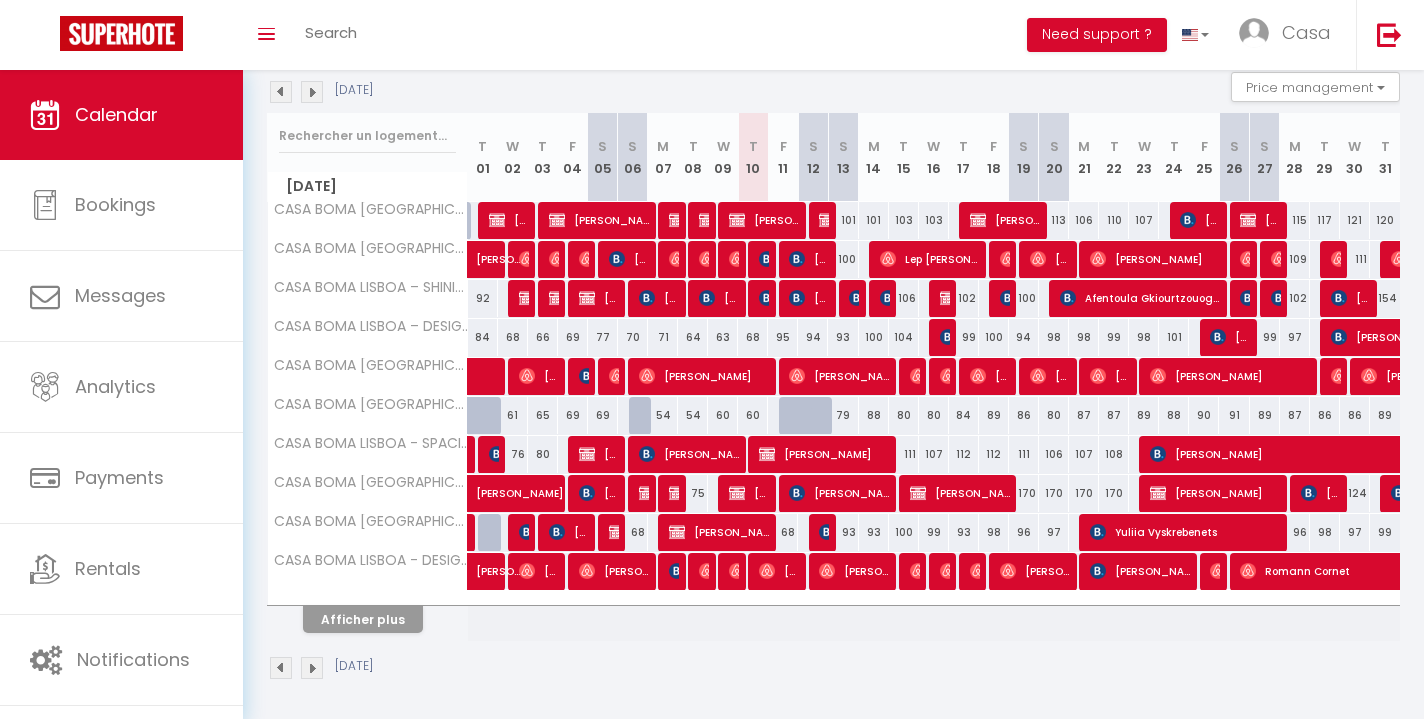 scroll, scrollTop: 217, scrollLeft: 0, axis: vertical 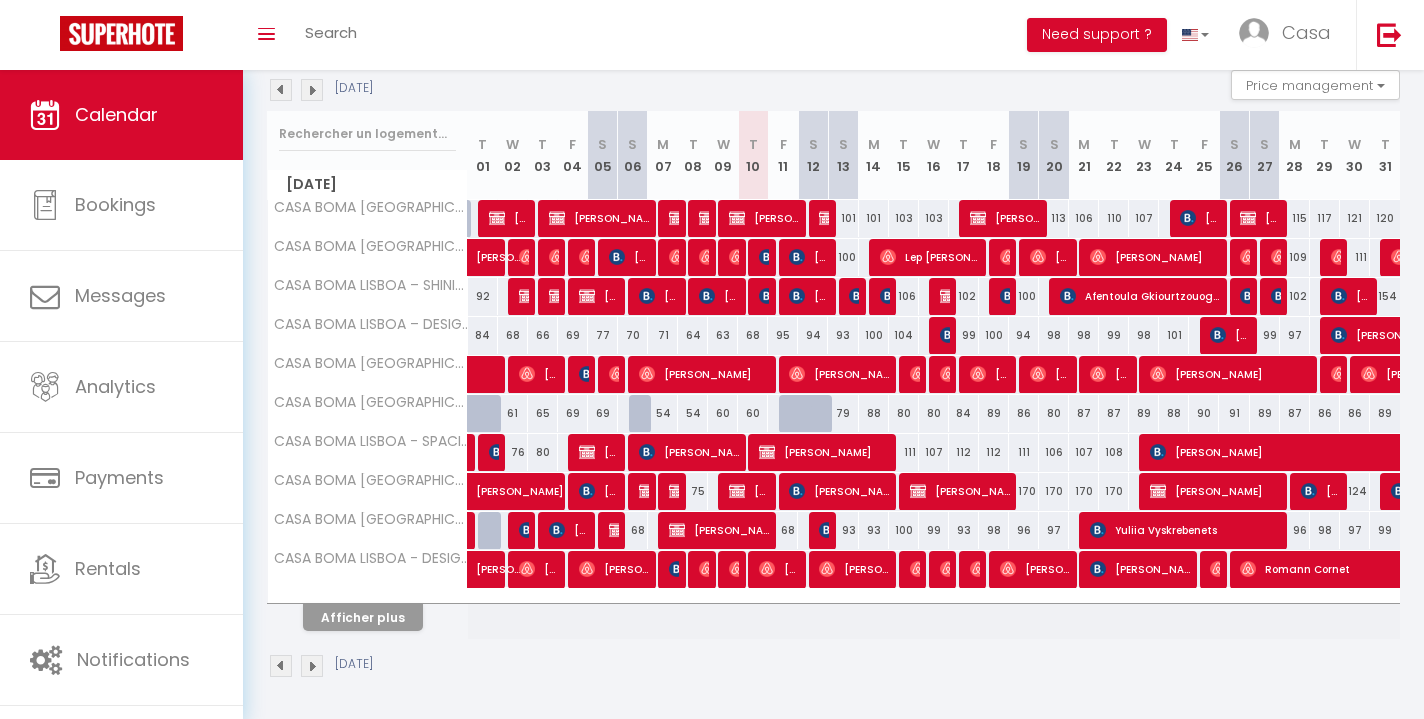 click on "Afficher plus" at bounding box center [363, 617] 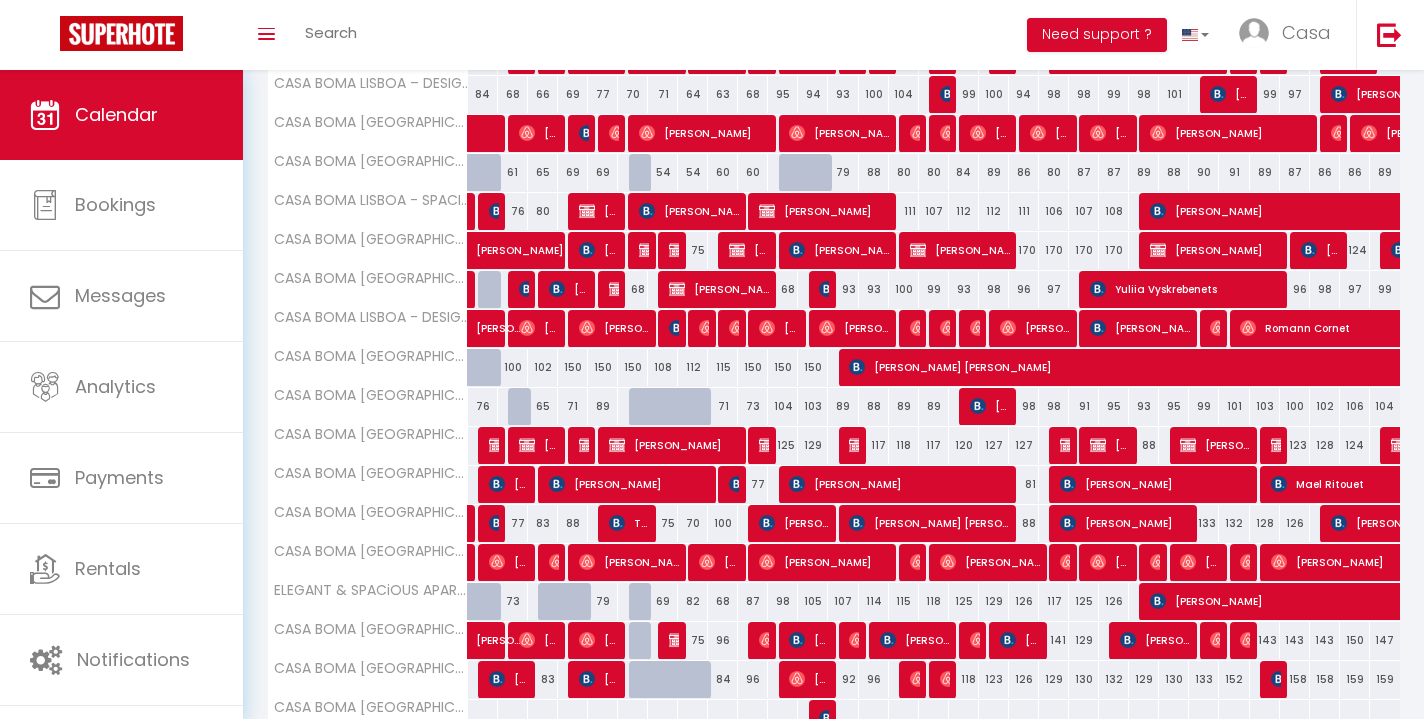 scroll, scrollTop: 485, scrollLeft: 0, axis: vertical 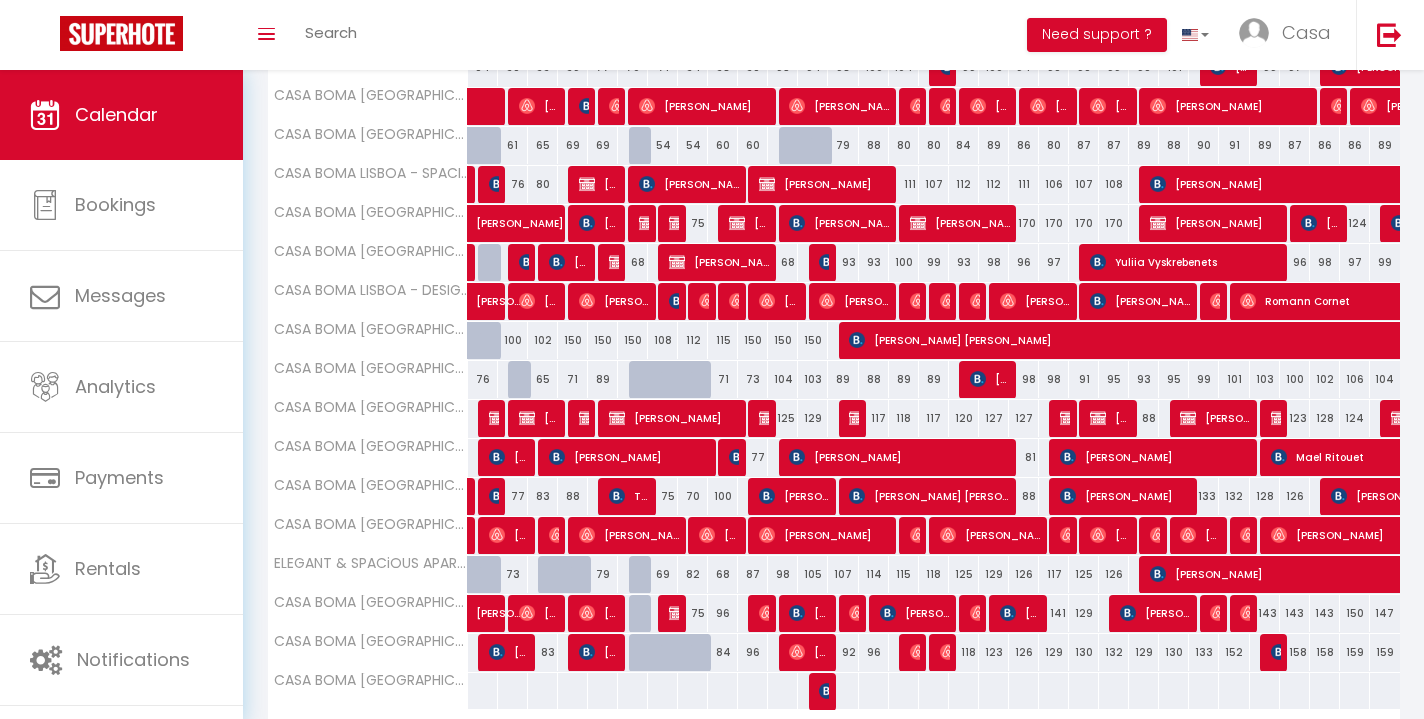 click on "[PERSON_NAME]" at bounding box center (794, 496) 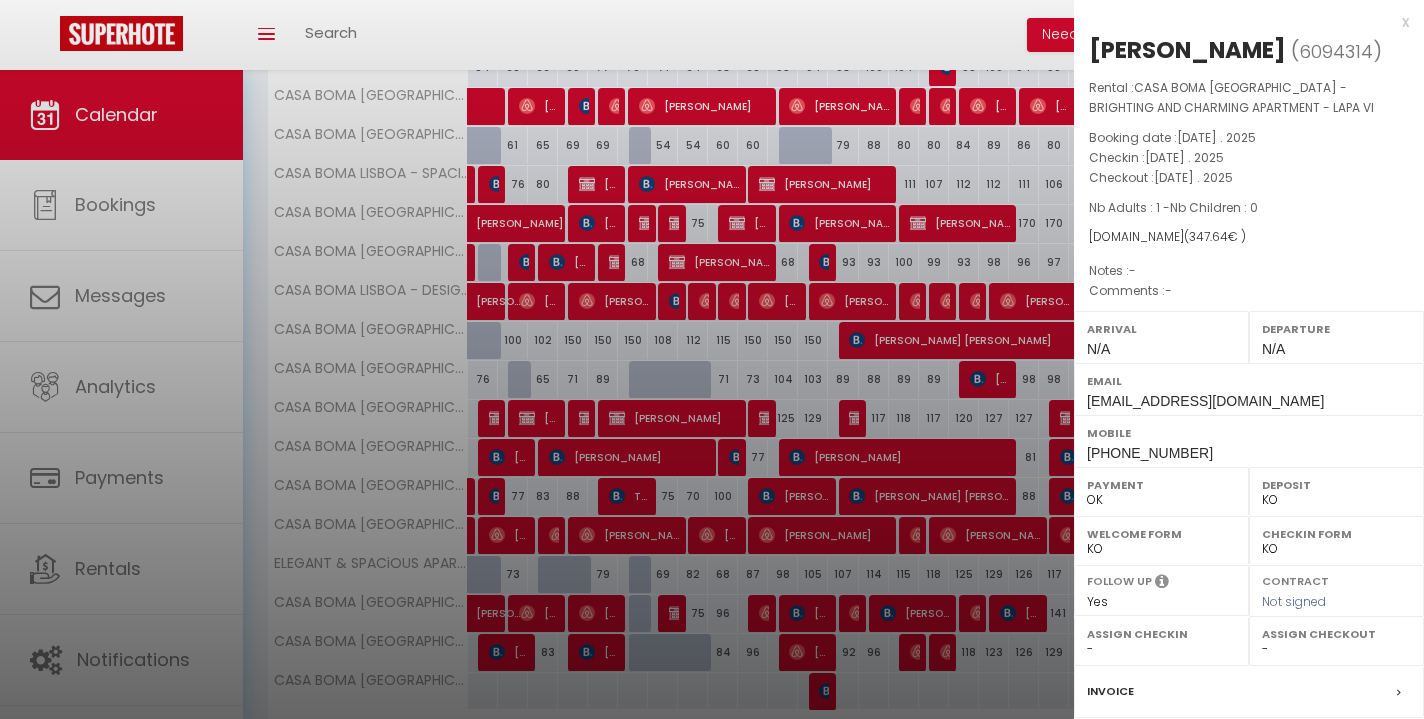 click on "x" at bounding box center [1241, 22] 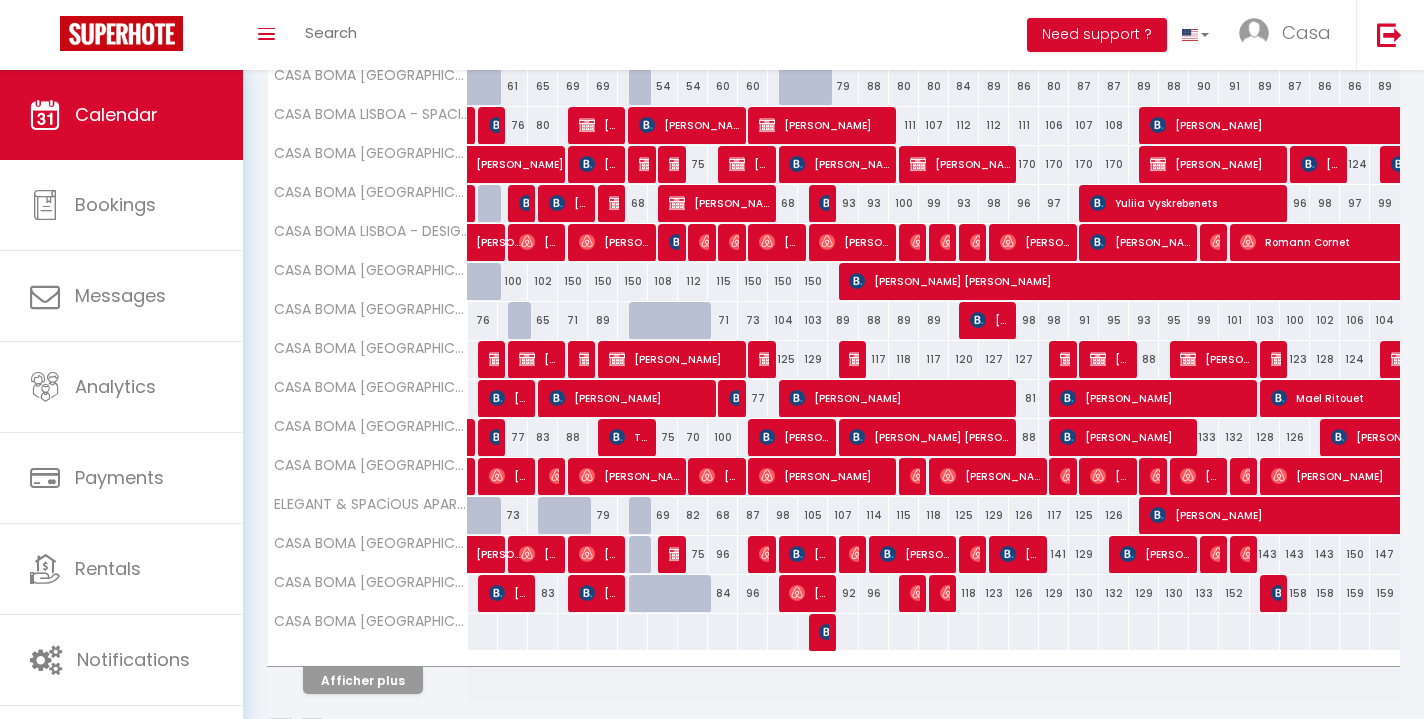 scroll, scrollTop: 545, scrollLeft: 0, axis: vertical 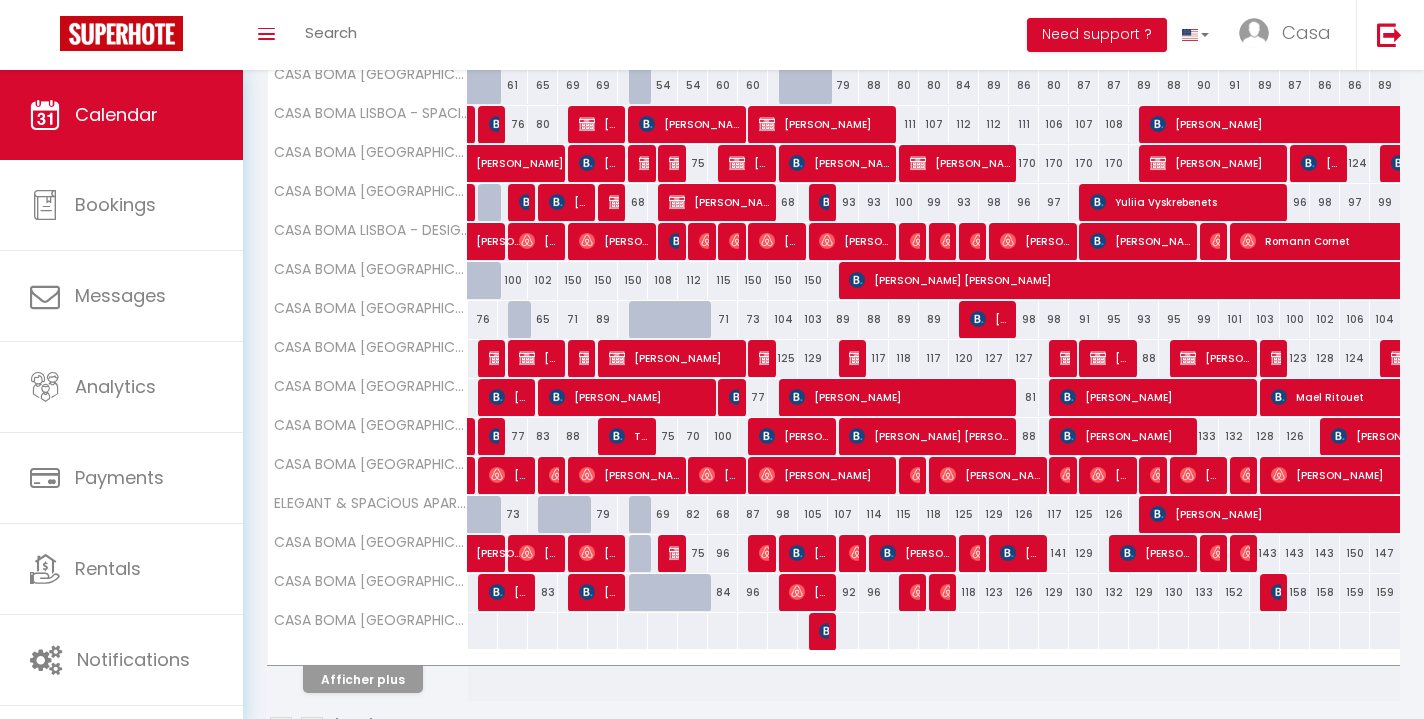 click at bounding box center (767, 553) 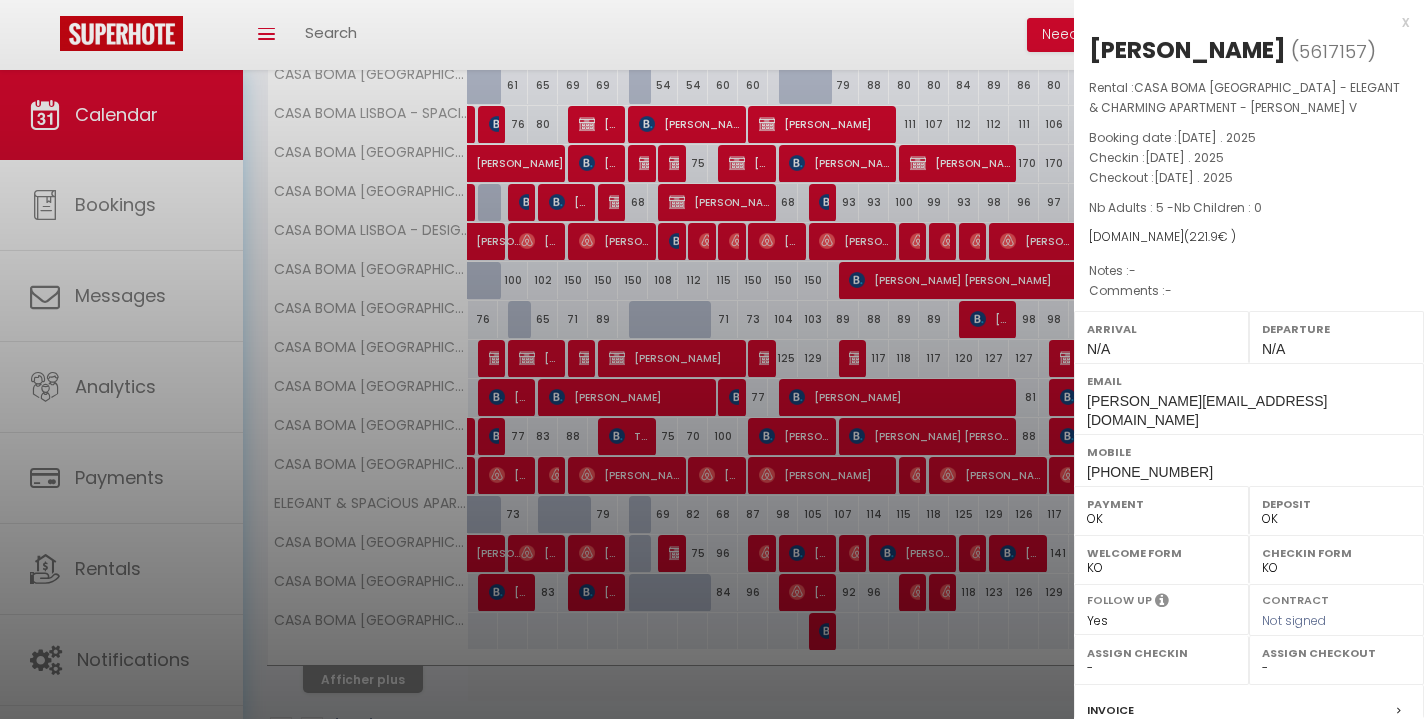click on "x" at bounding box center (1241, 22) 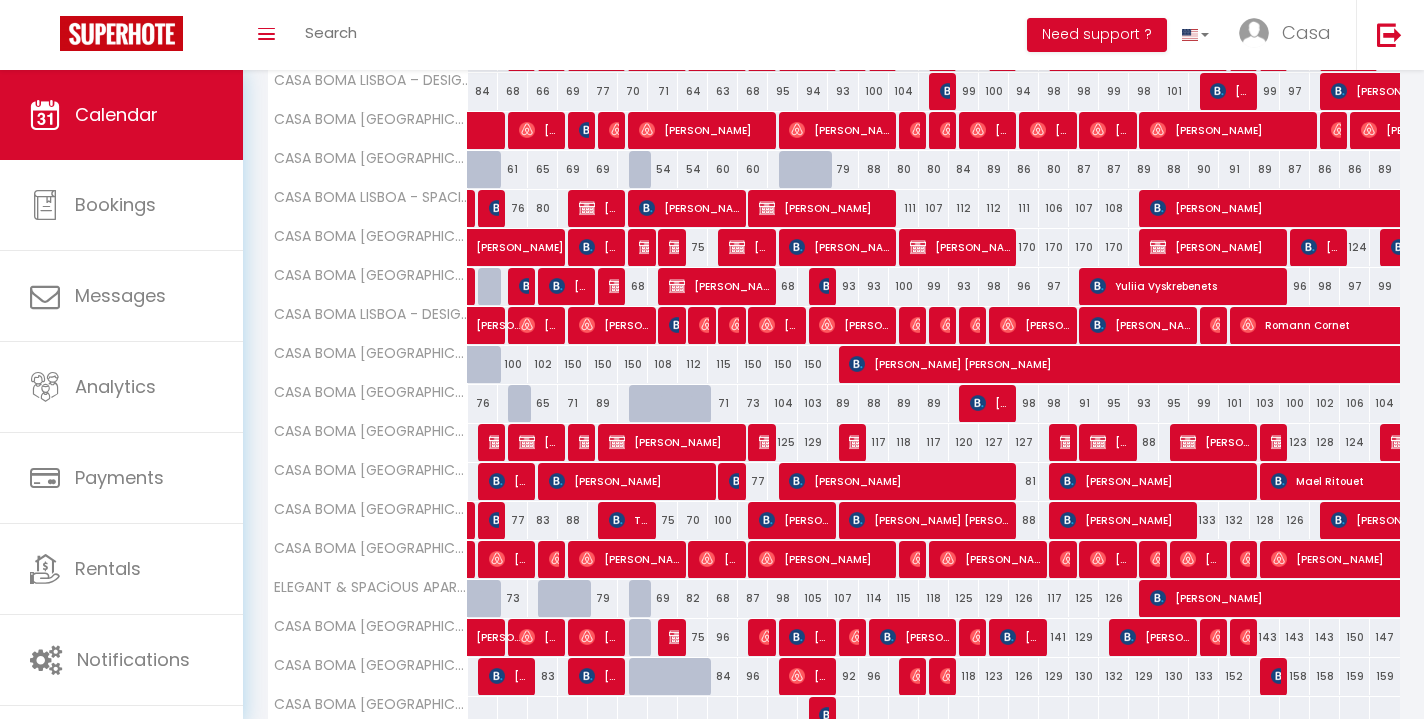scroll, scrollTop: 441, scrollLeft: 0, axis: vertical 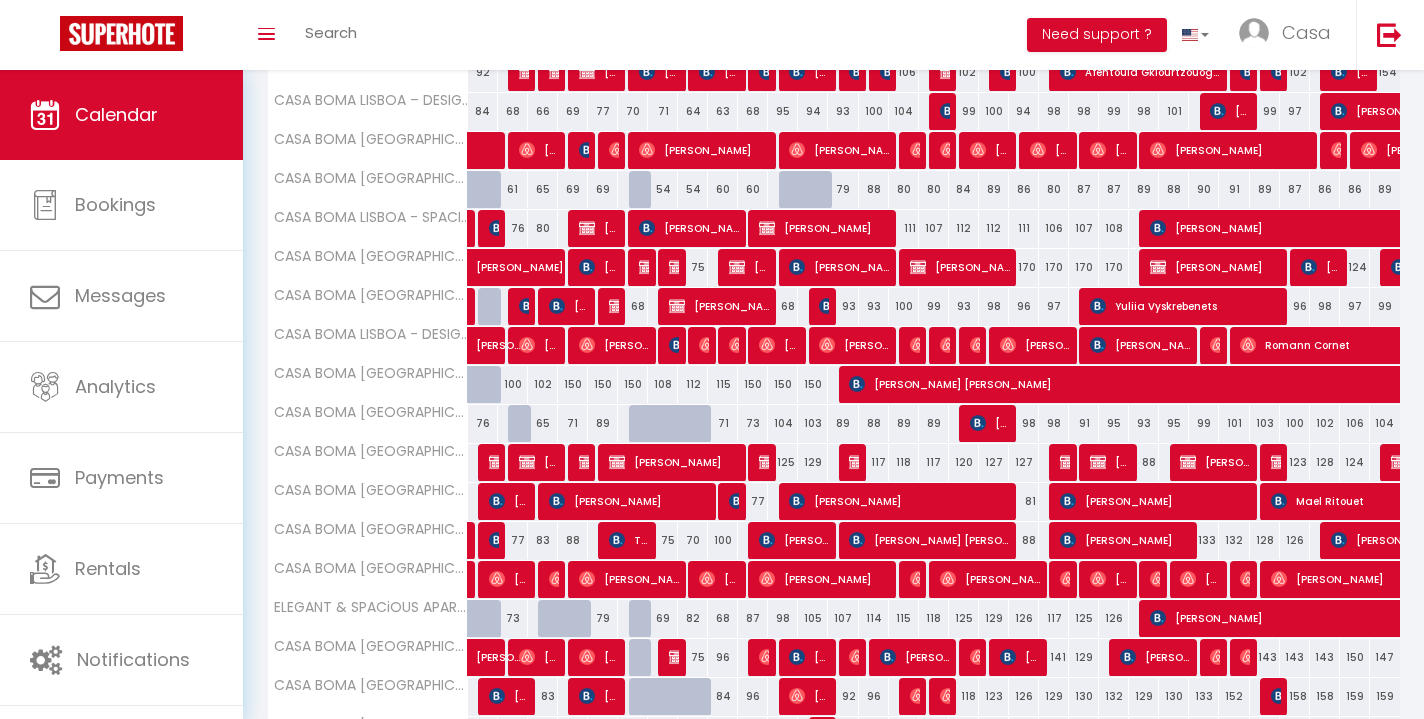 click at bounding box center [854, 541] 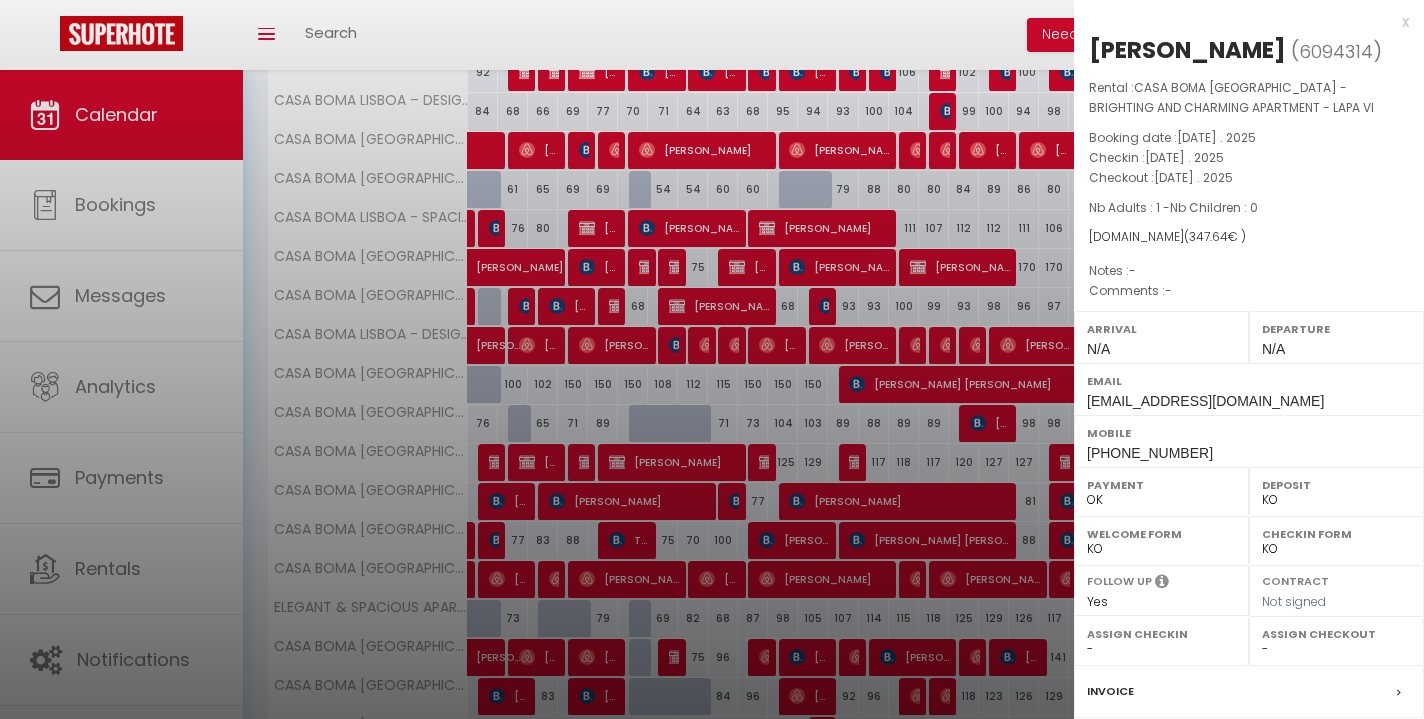 click on "[PERSON_NAME]
( 6094314 )" at bounding box center [1249, 51] 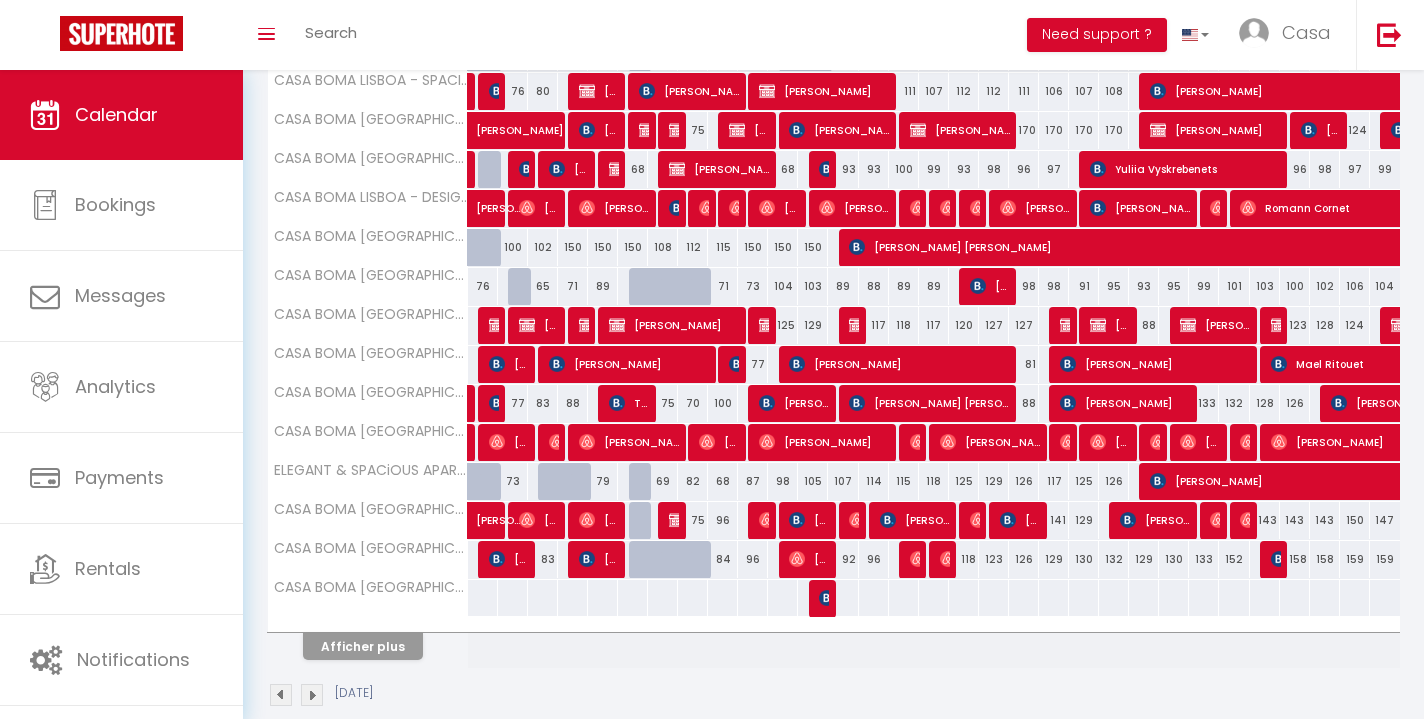 scroll, scrollTop: 579, scrollLeft: 0, axis: vertical 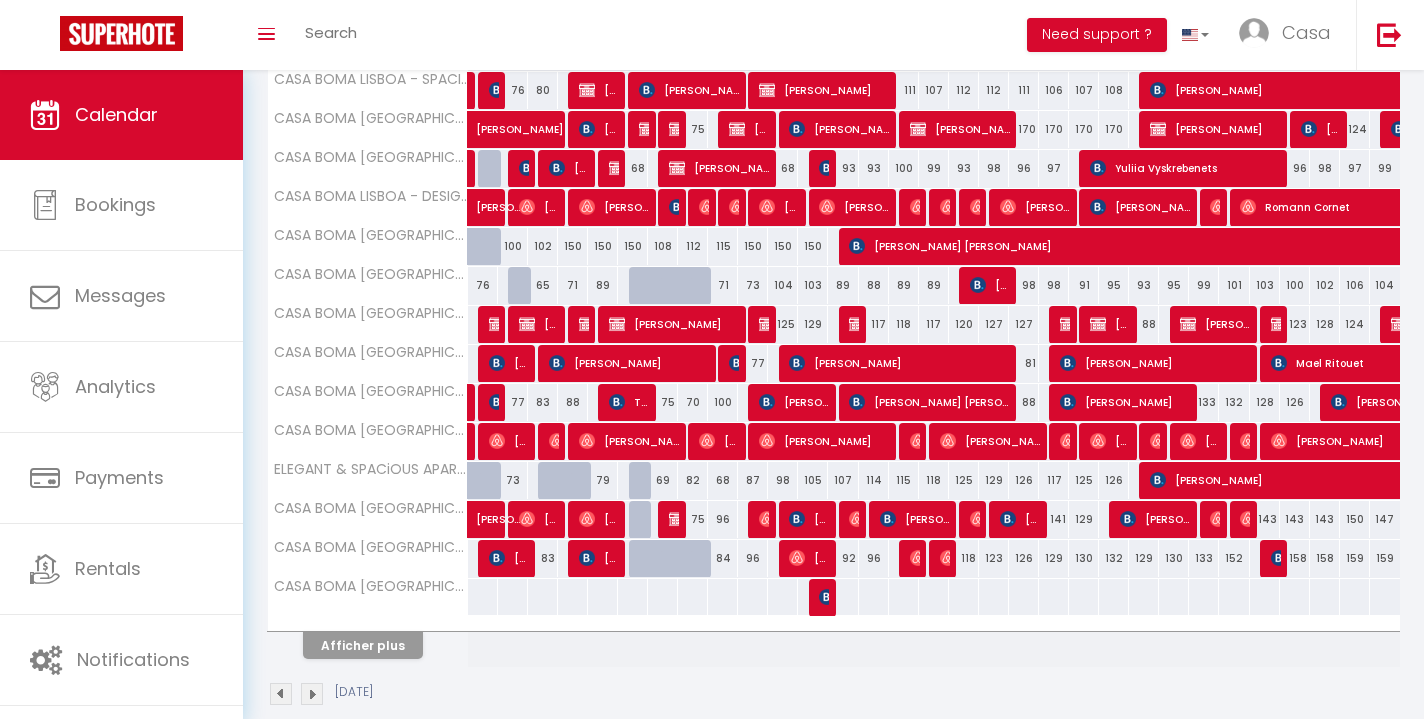 click on "Afficher plus" at bounding box center (363, 645) 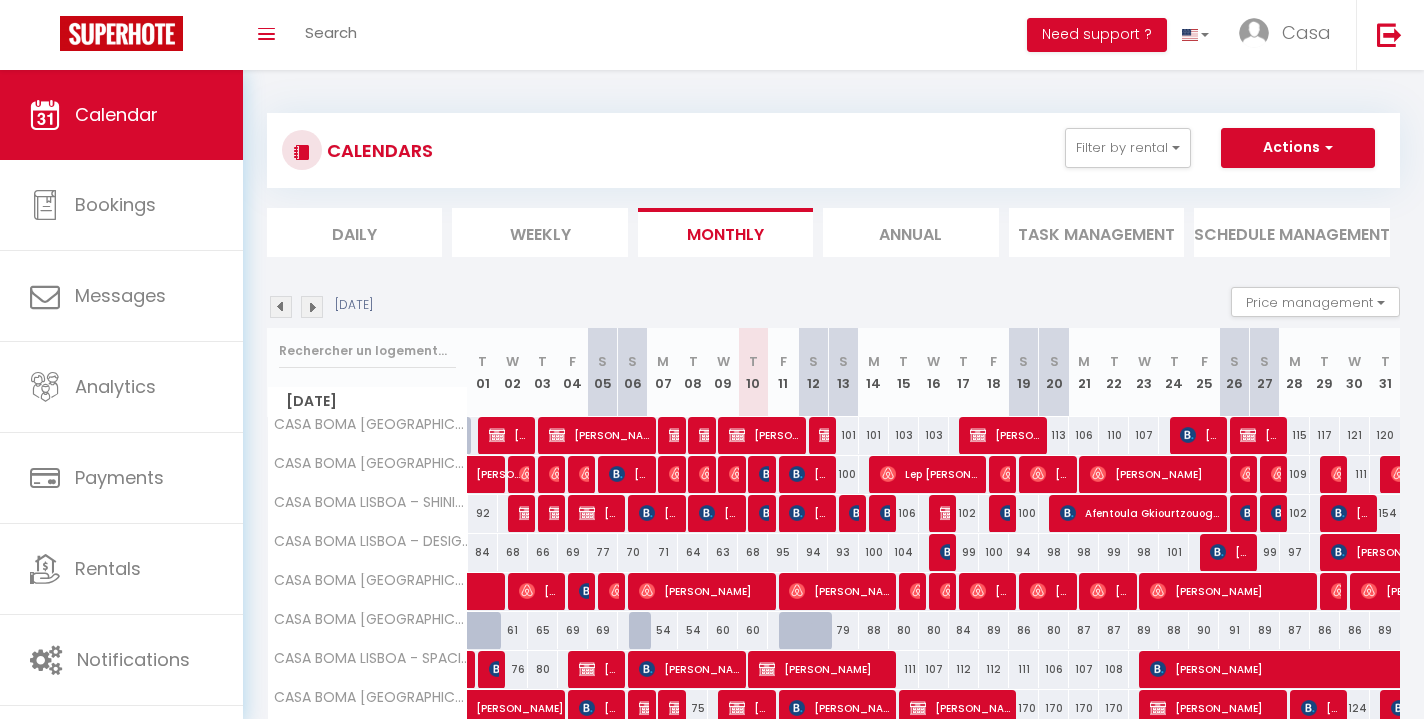 scroll, scrollTop: 0, scrollLeft: 0, axis: both 